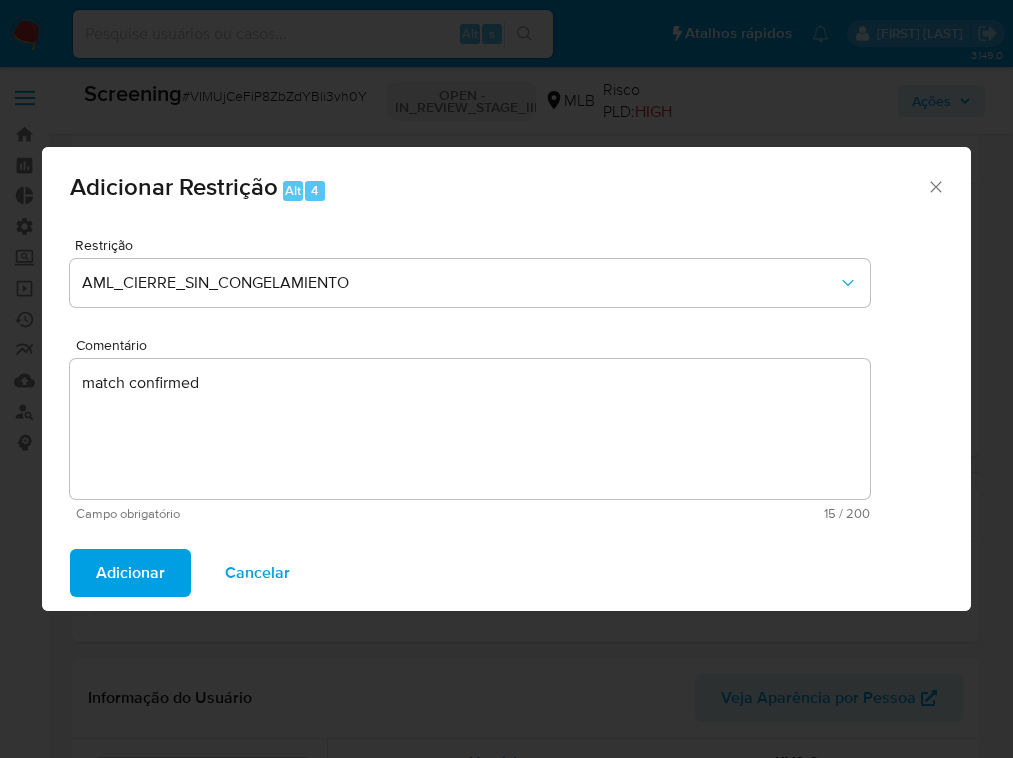 select on "10" 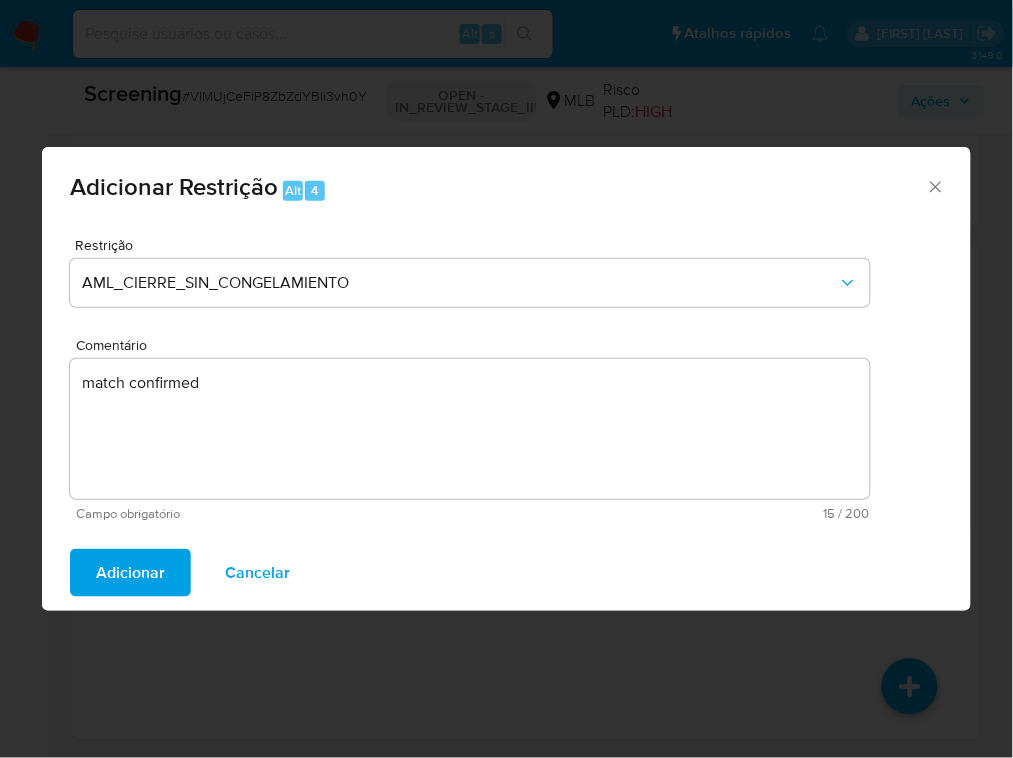 scroll, scrollTop: 17, scrollLeft: 0, axis: vertical 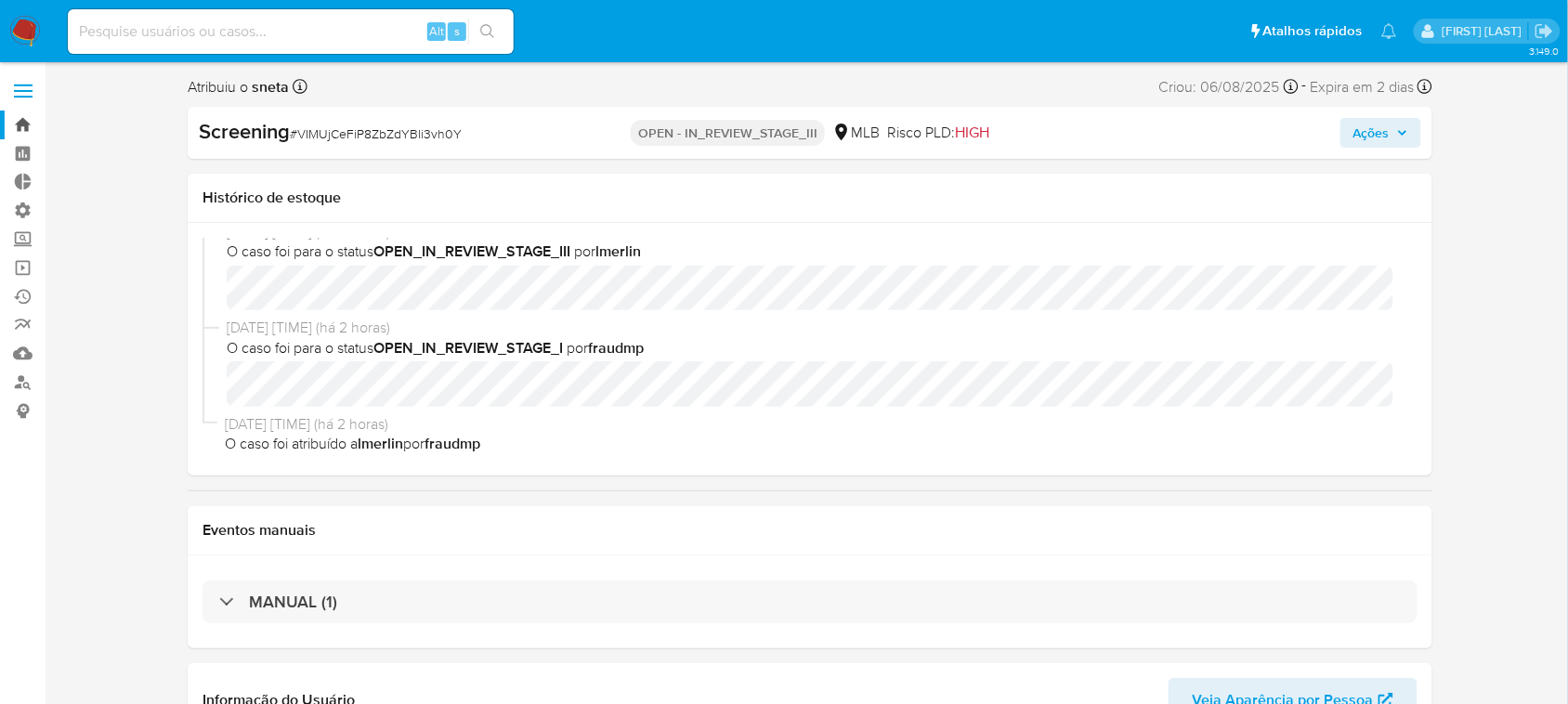 click on "Bandeja" at bounding box center (111, 124) 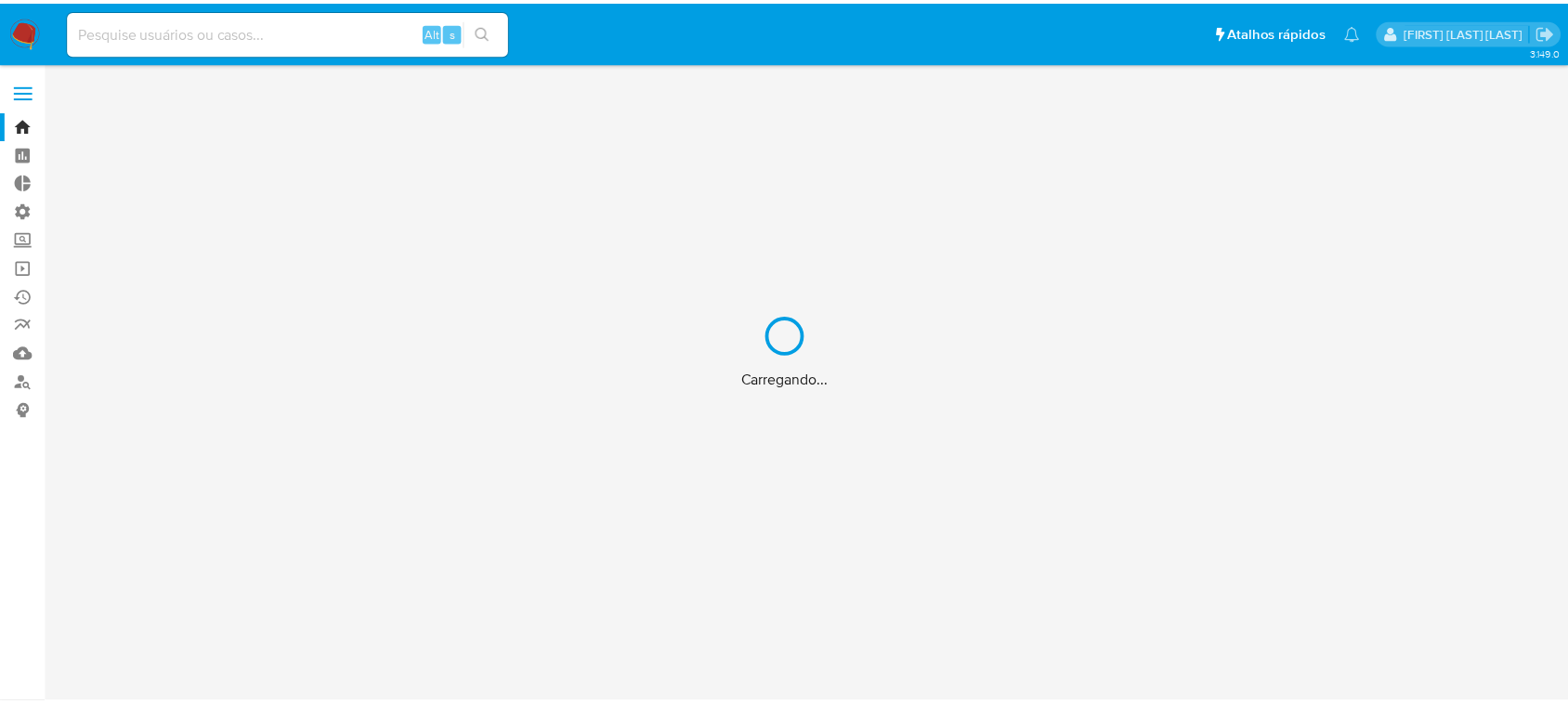 scroll, scrollTop: 0, scrollLeft: 0, axis: both 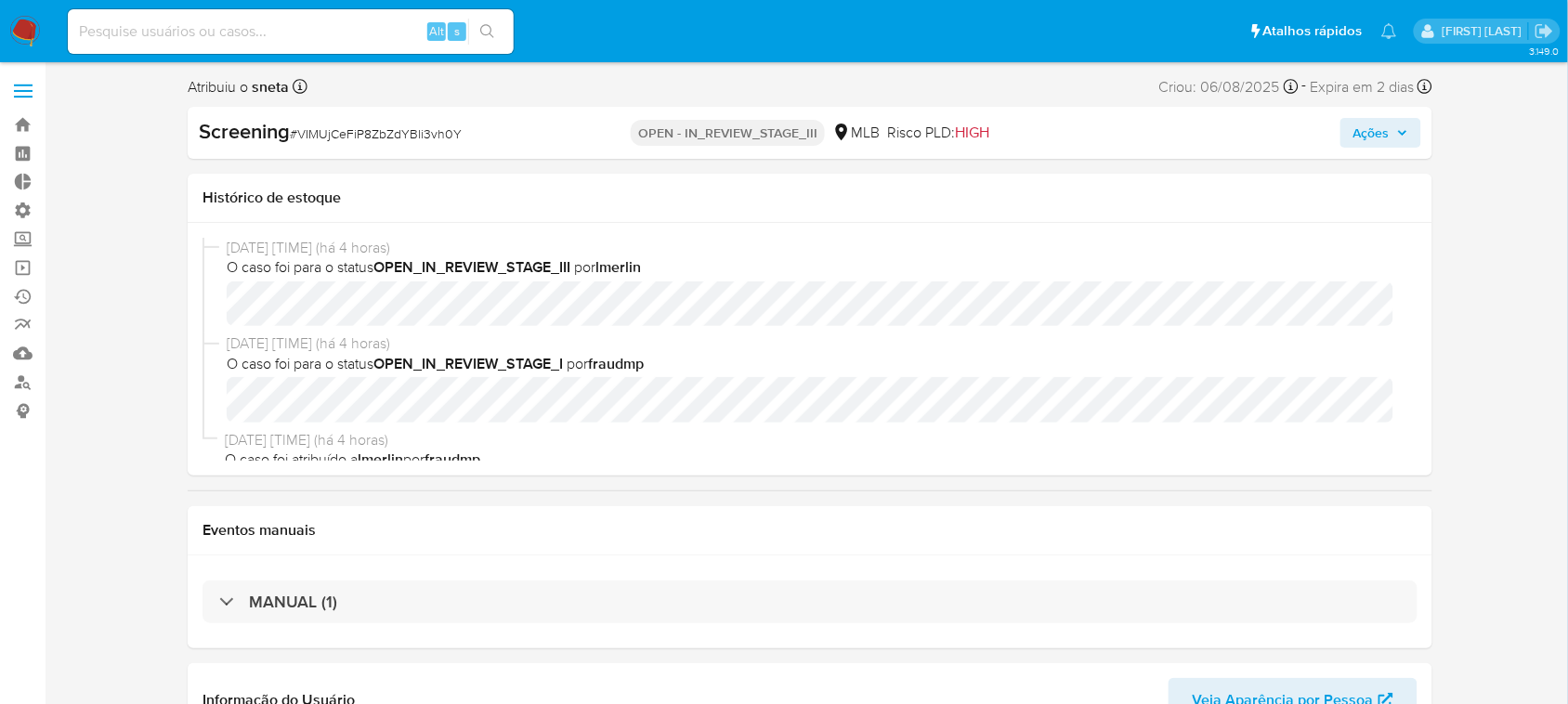 select on "10" 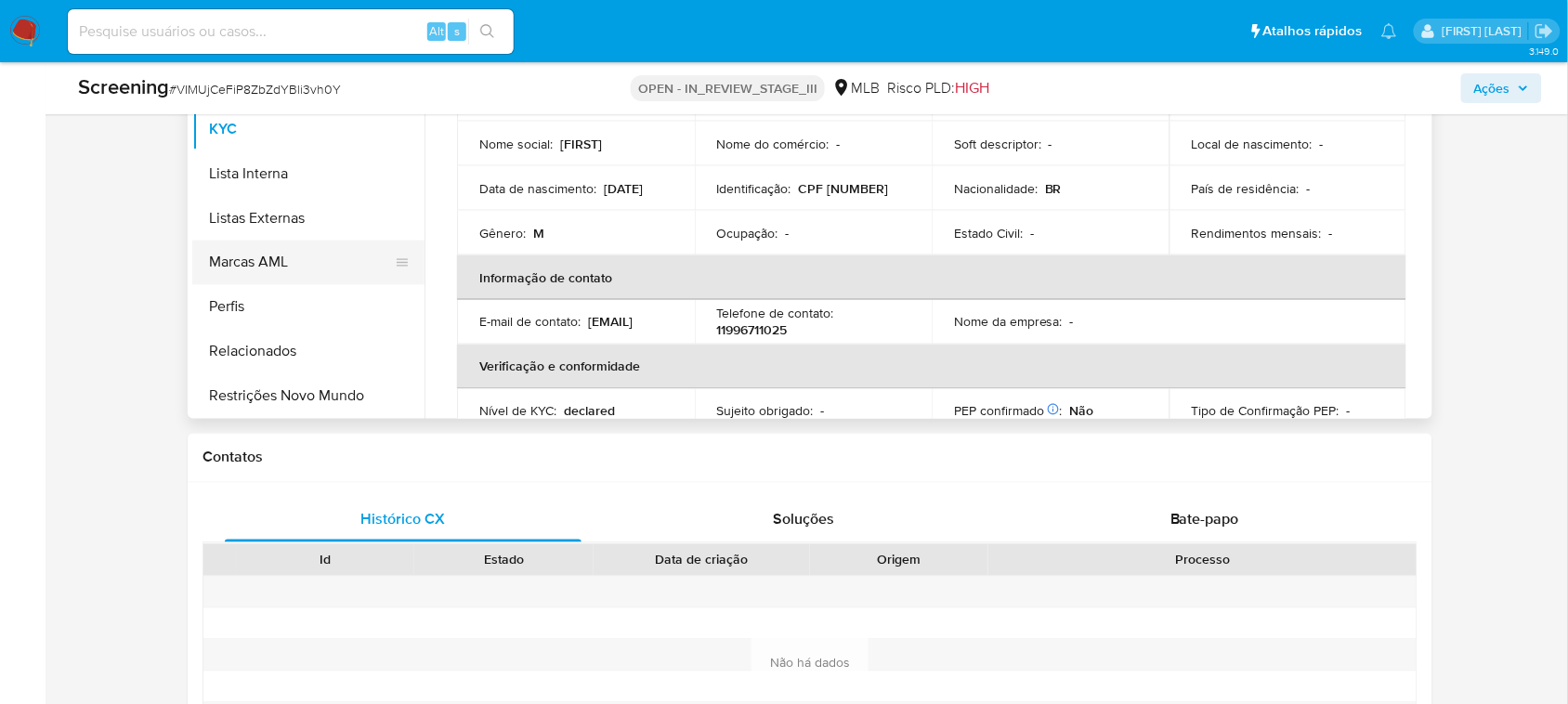 scroll, scrollTop: 697, scrollLeft: 0, axis: vertical 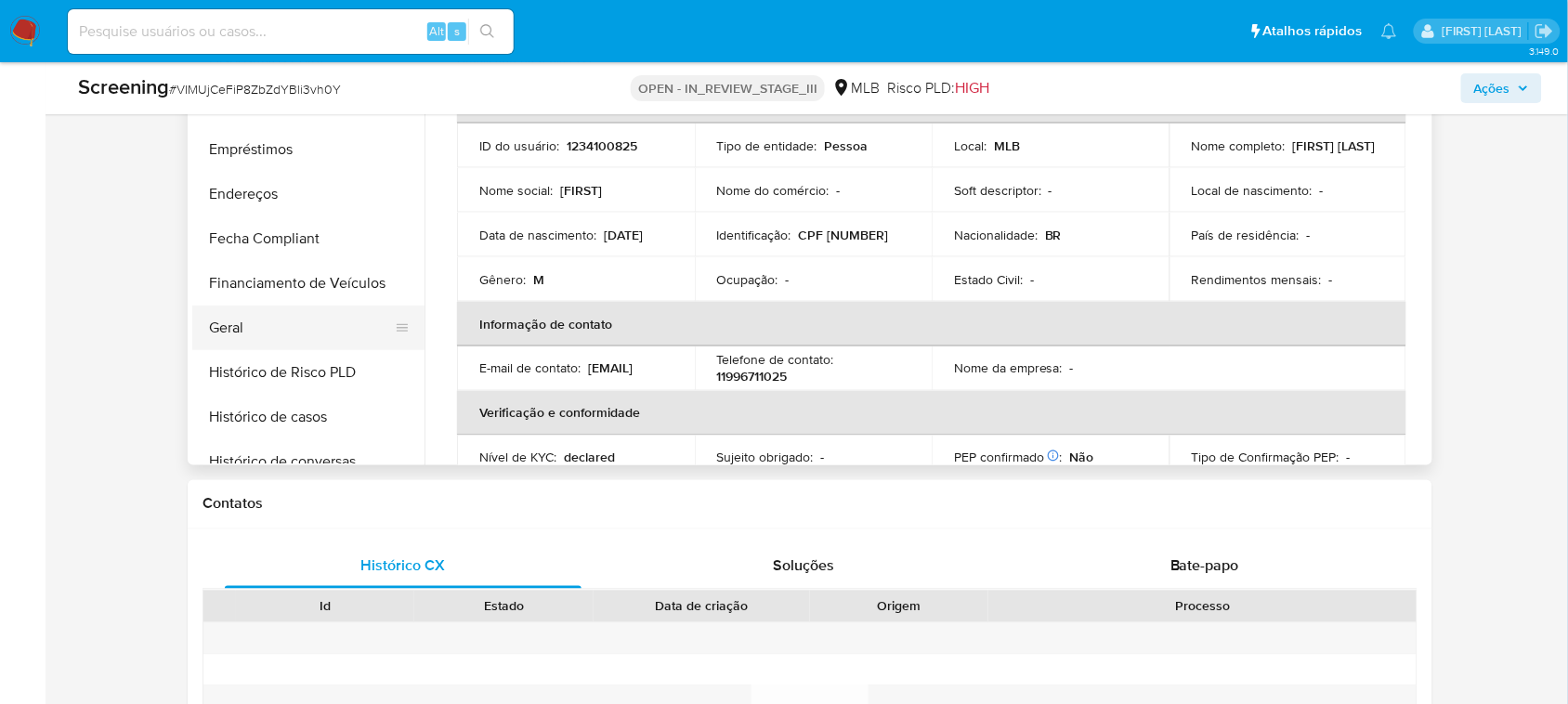 click on "Geral" at bounding box center (301, 328) 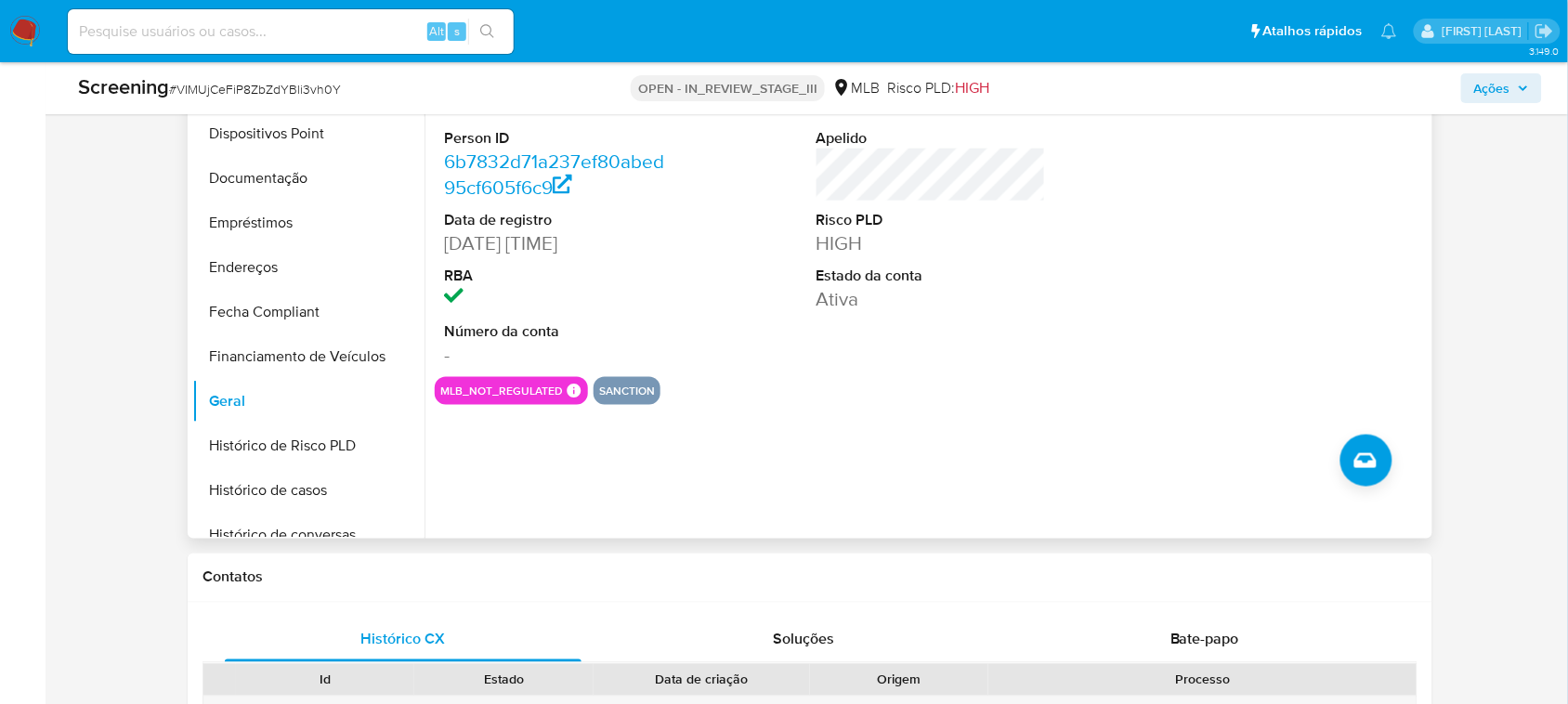 scroll, scrollTop: 464, scrollLeft: 0, axis: vertical 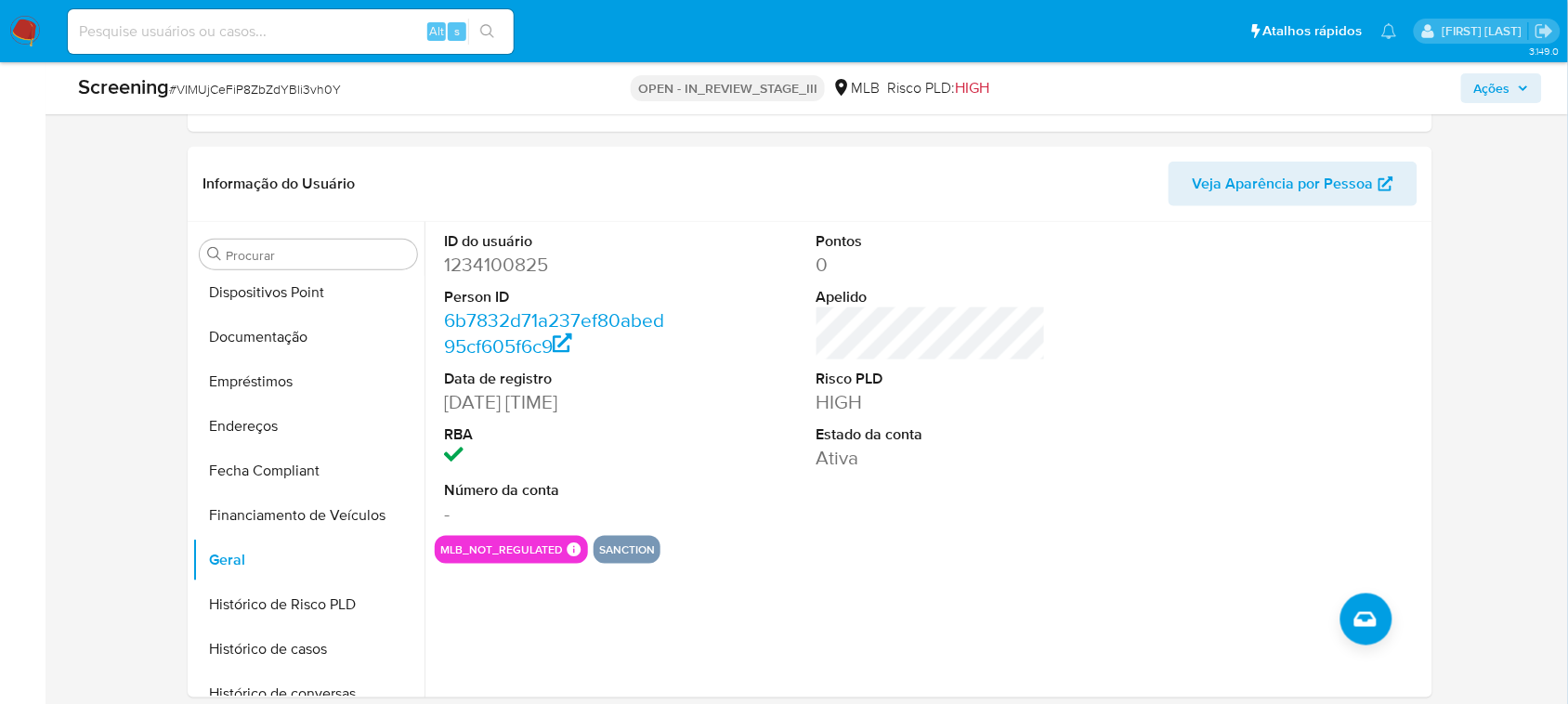 type 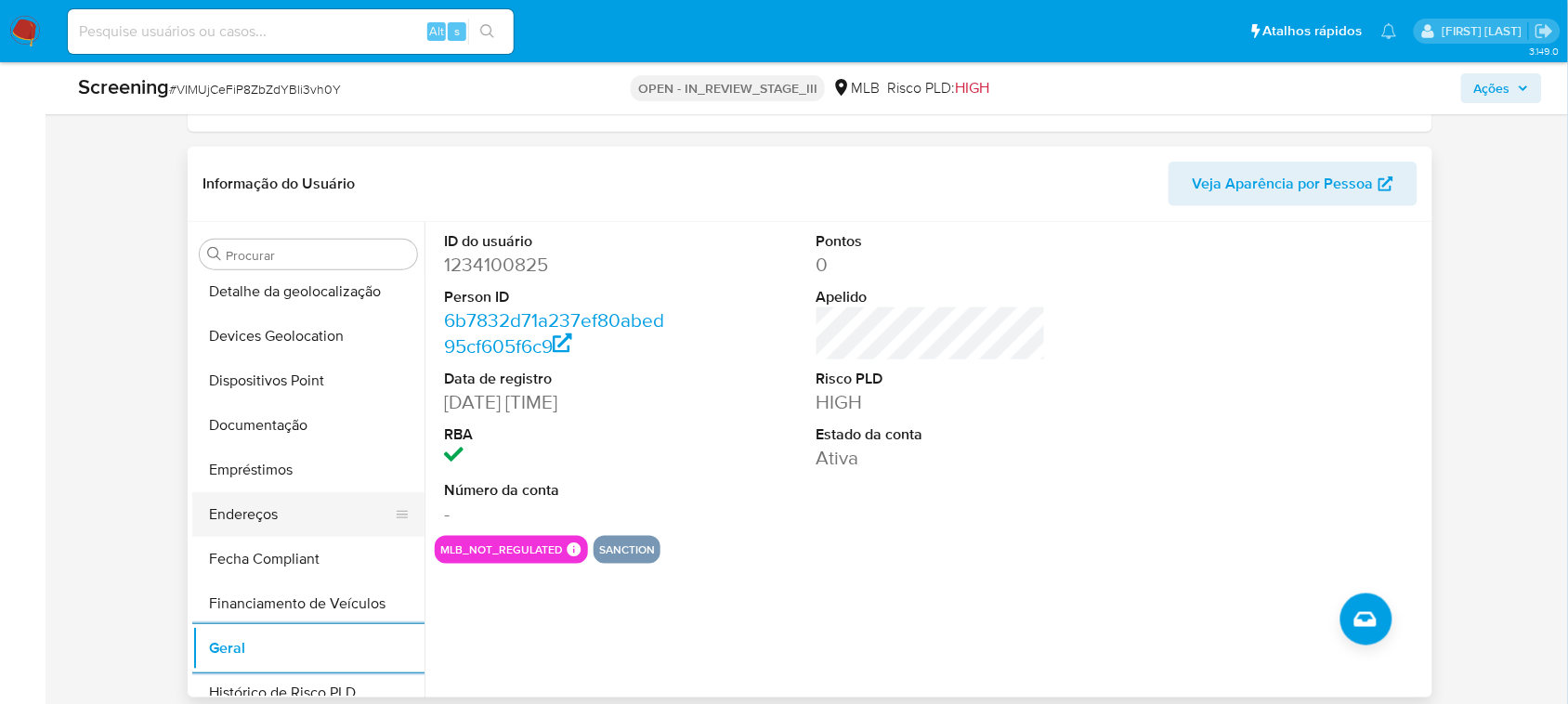 scroll, scrollTop: 348, scrollLeft: 0, axis: vertical 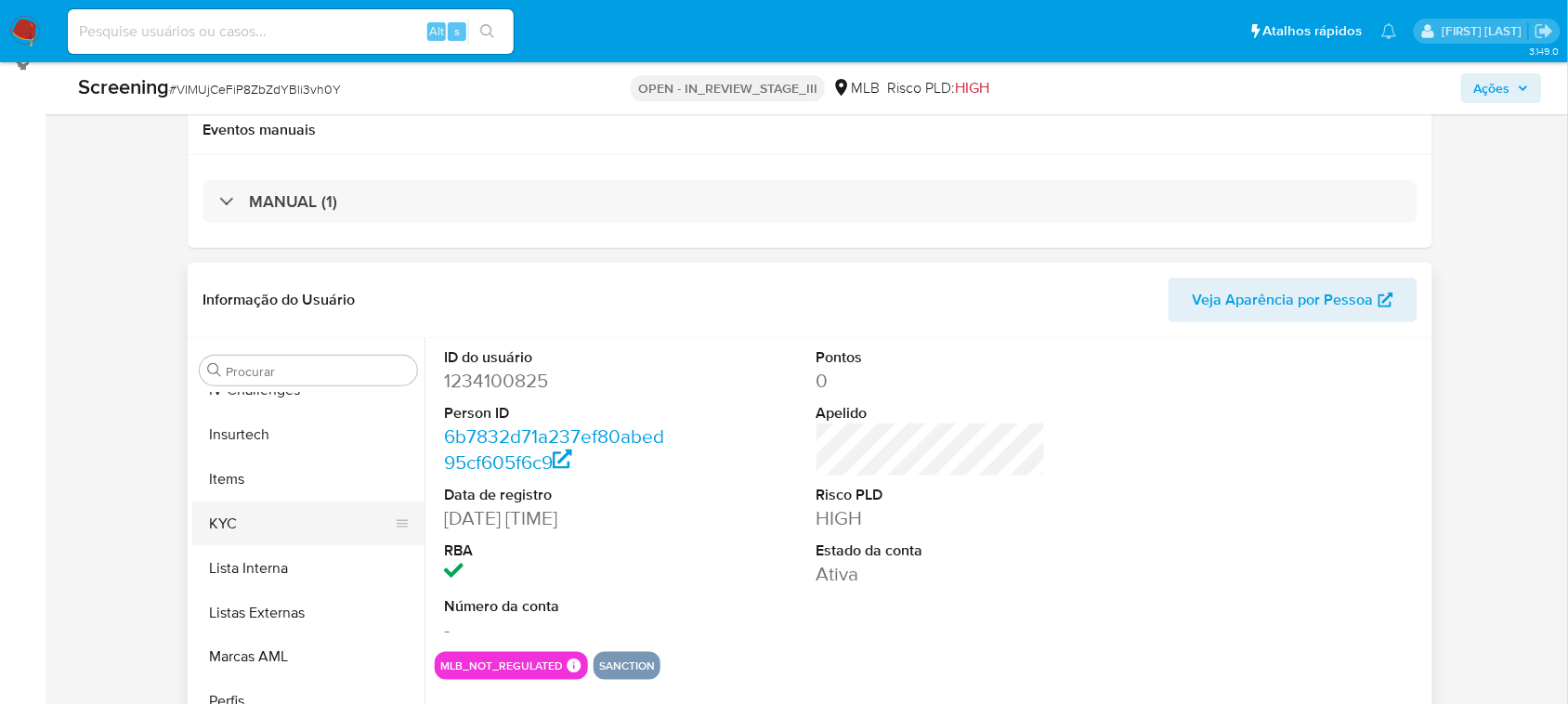 click on "KYC" at bounding box center (301, 524) 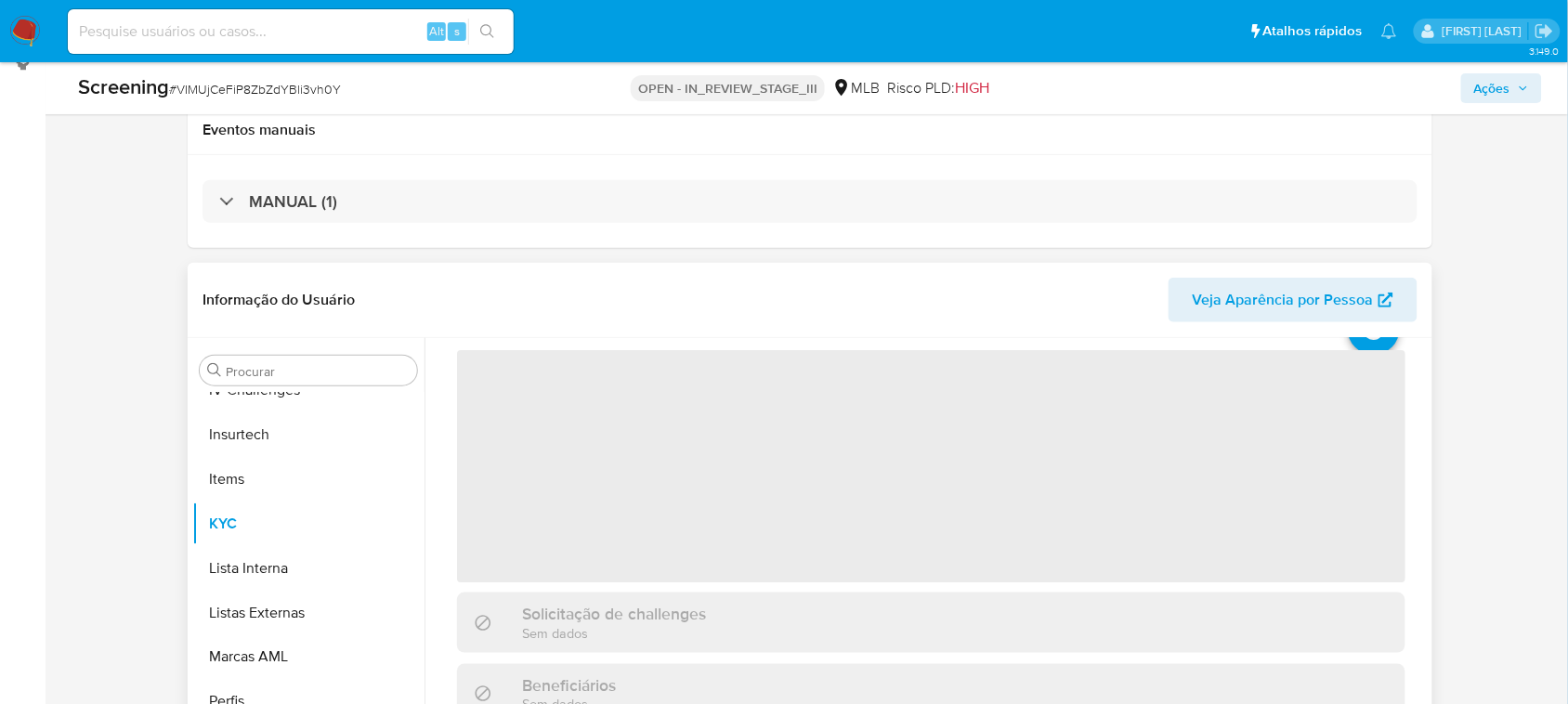 scroll, scrollTop: 116, scrollLeft: 0, axis: vertical 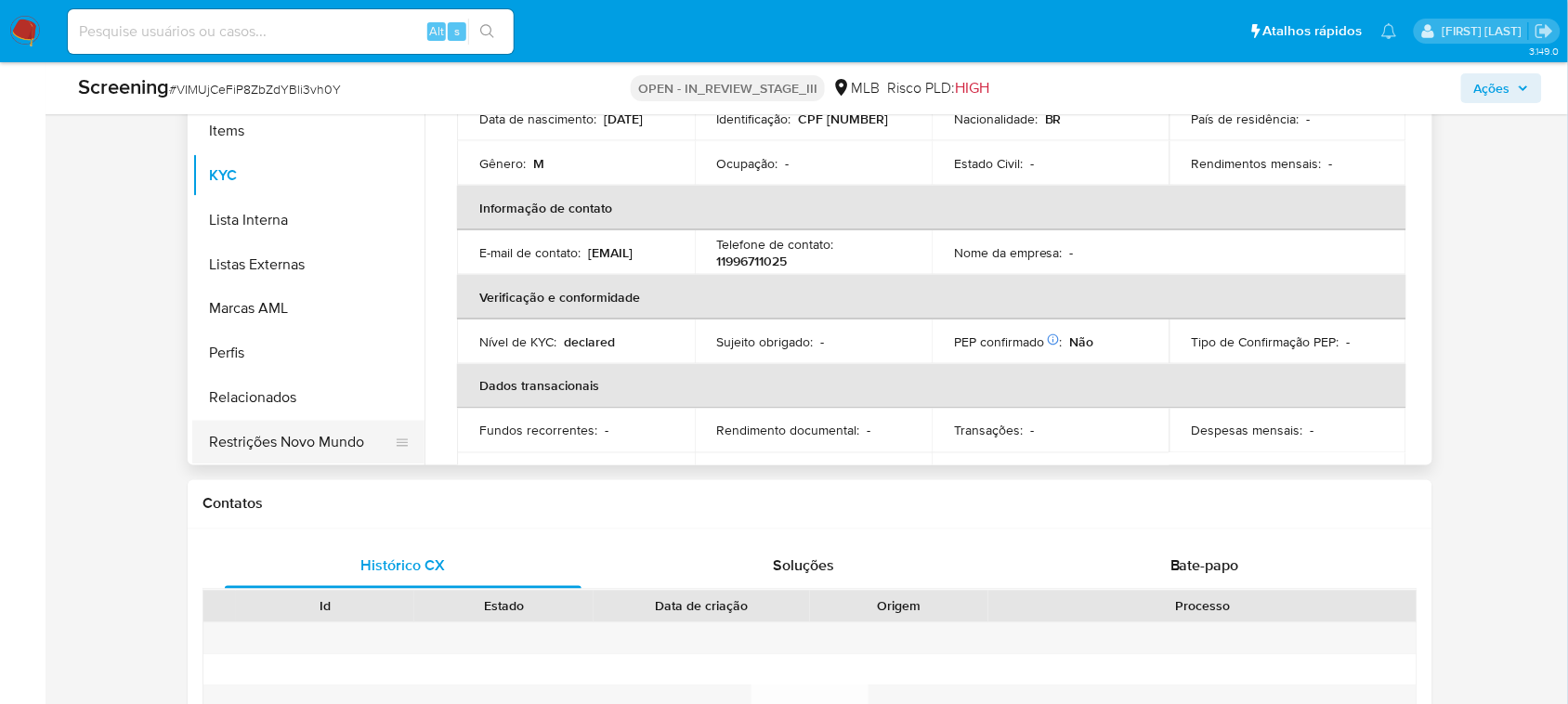 click on "Restrições Novo Mundo" at bounding box center [301, 443] 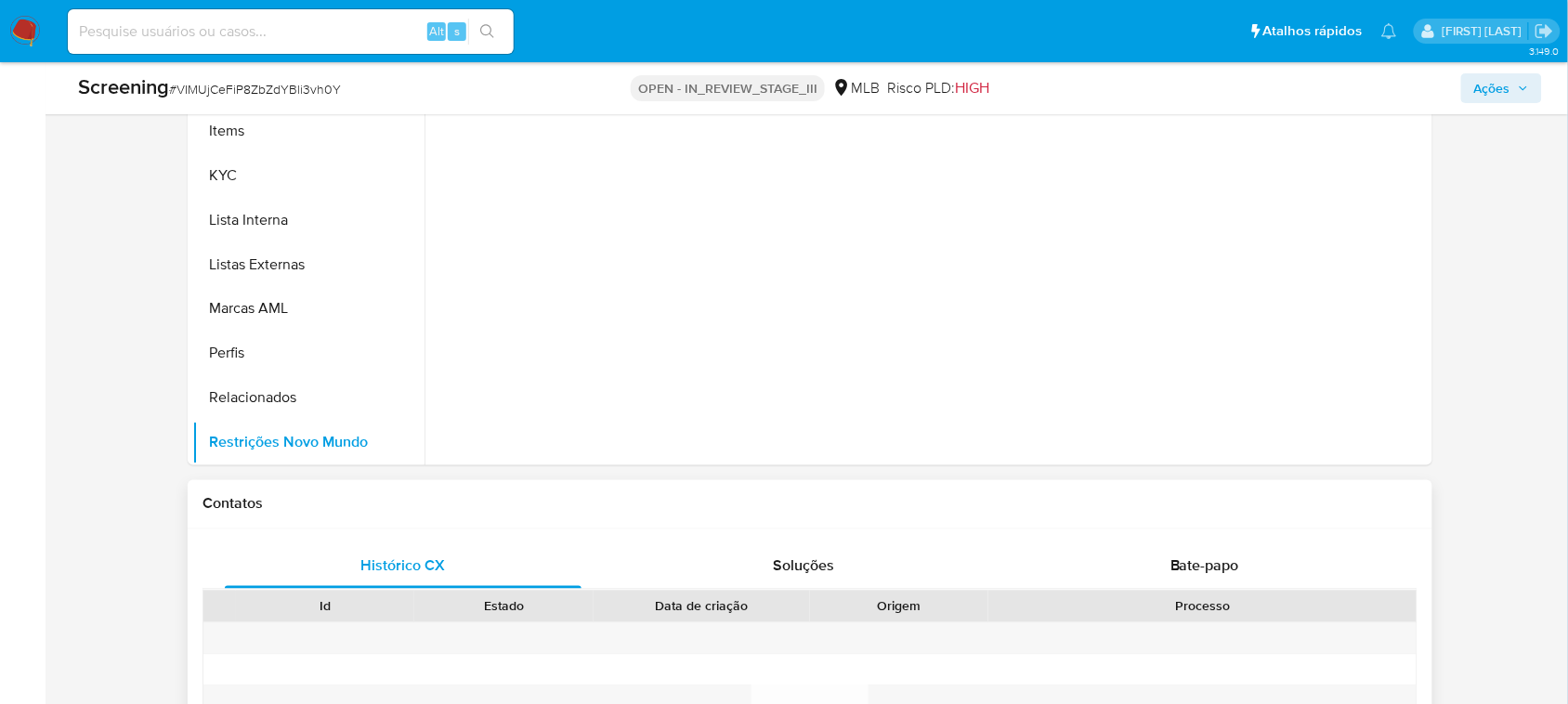 scroll, scrollTop: 0, scrollLeft: 0, axis: both 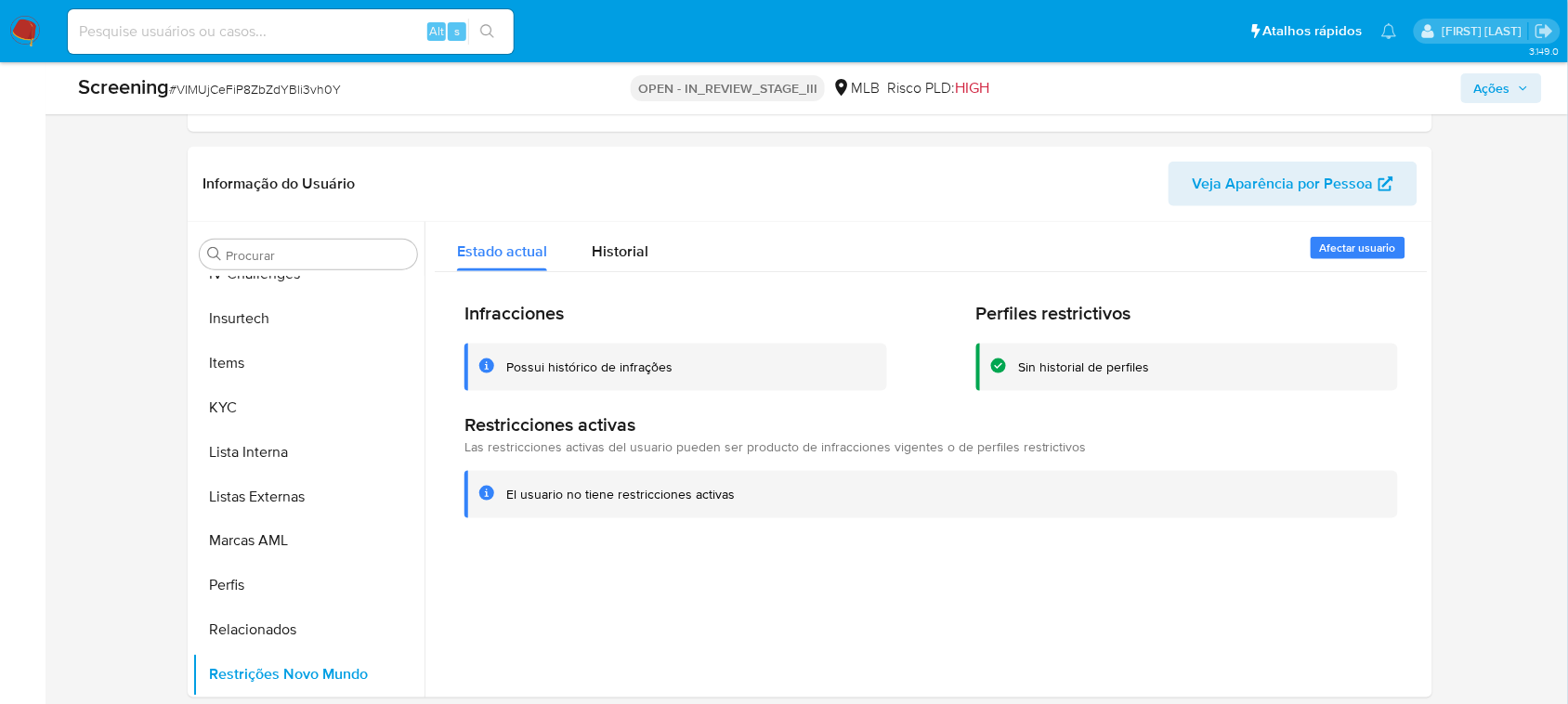type 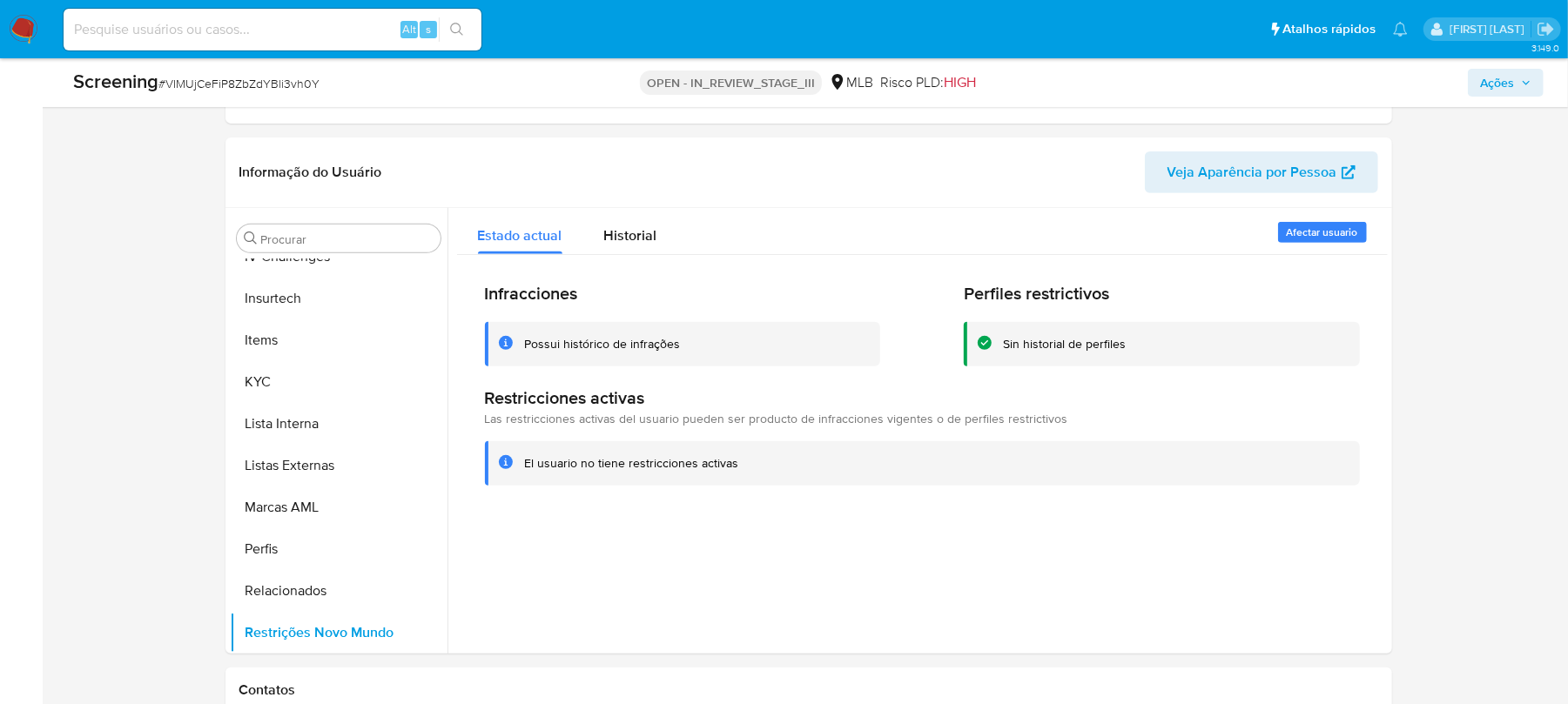 scroll, scrollTop: 15, scrollLeft: 0, axis: vertical 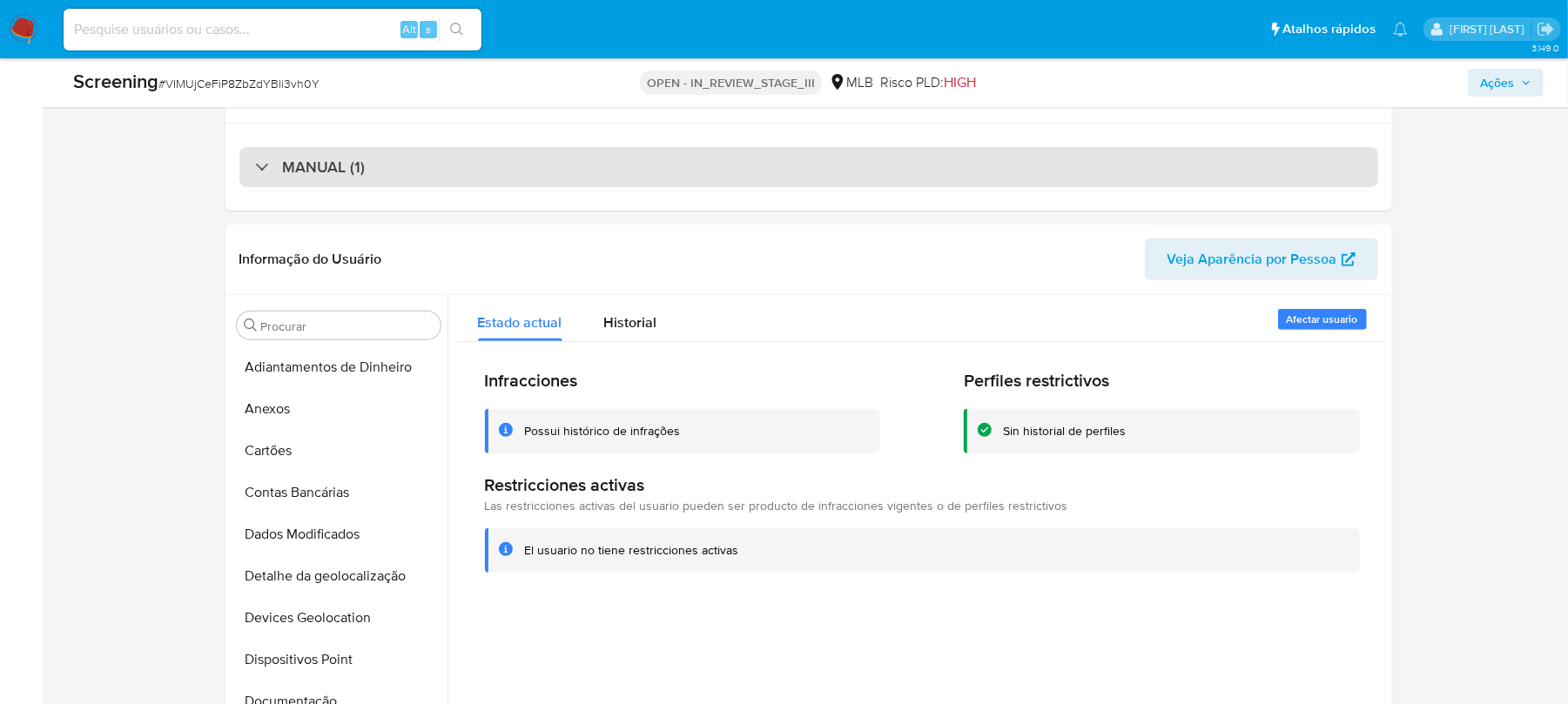click on "MANUAL (1)" at bounding box center (809, 167) 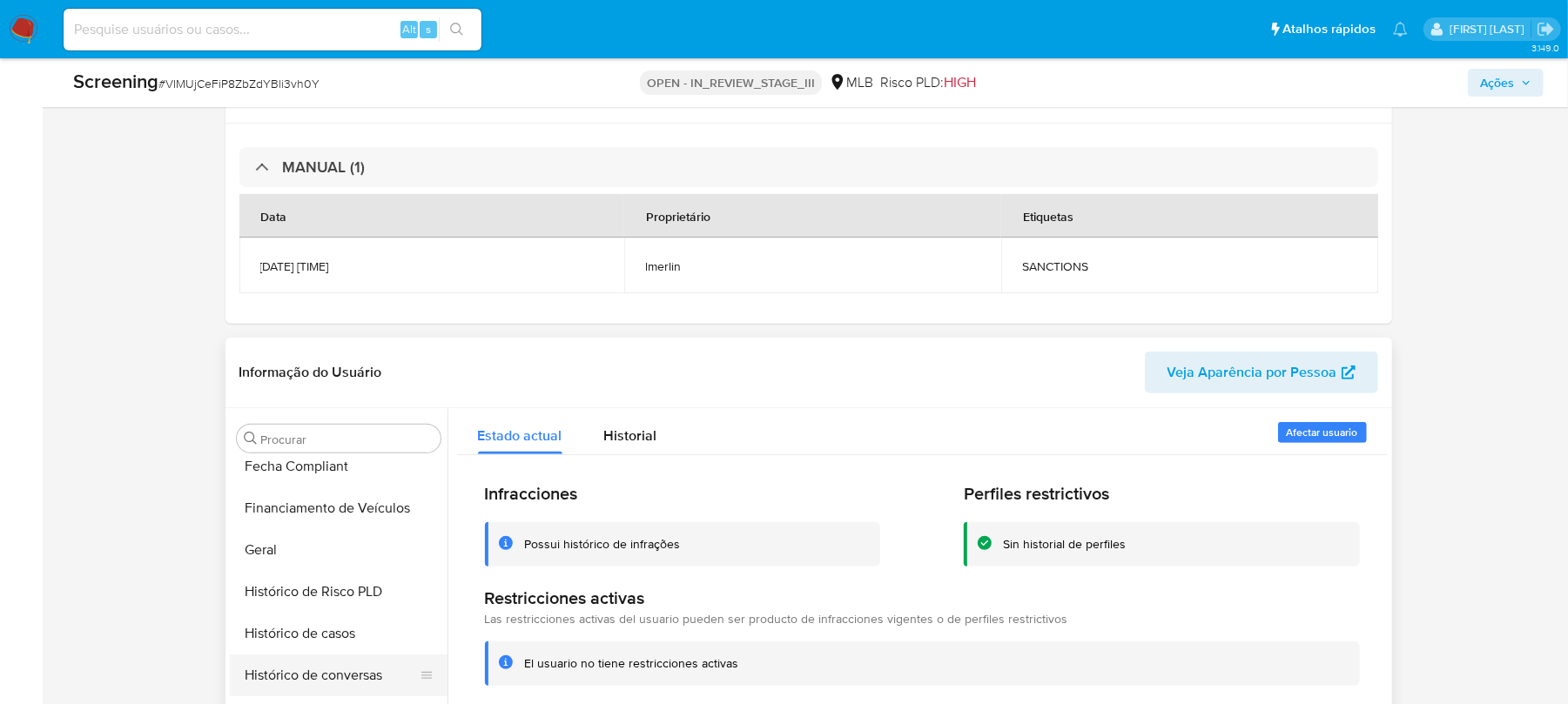 scroll, scrollTop: 464, scrollLeft: 0, axis: vertical 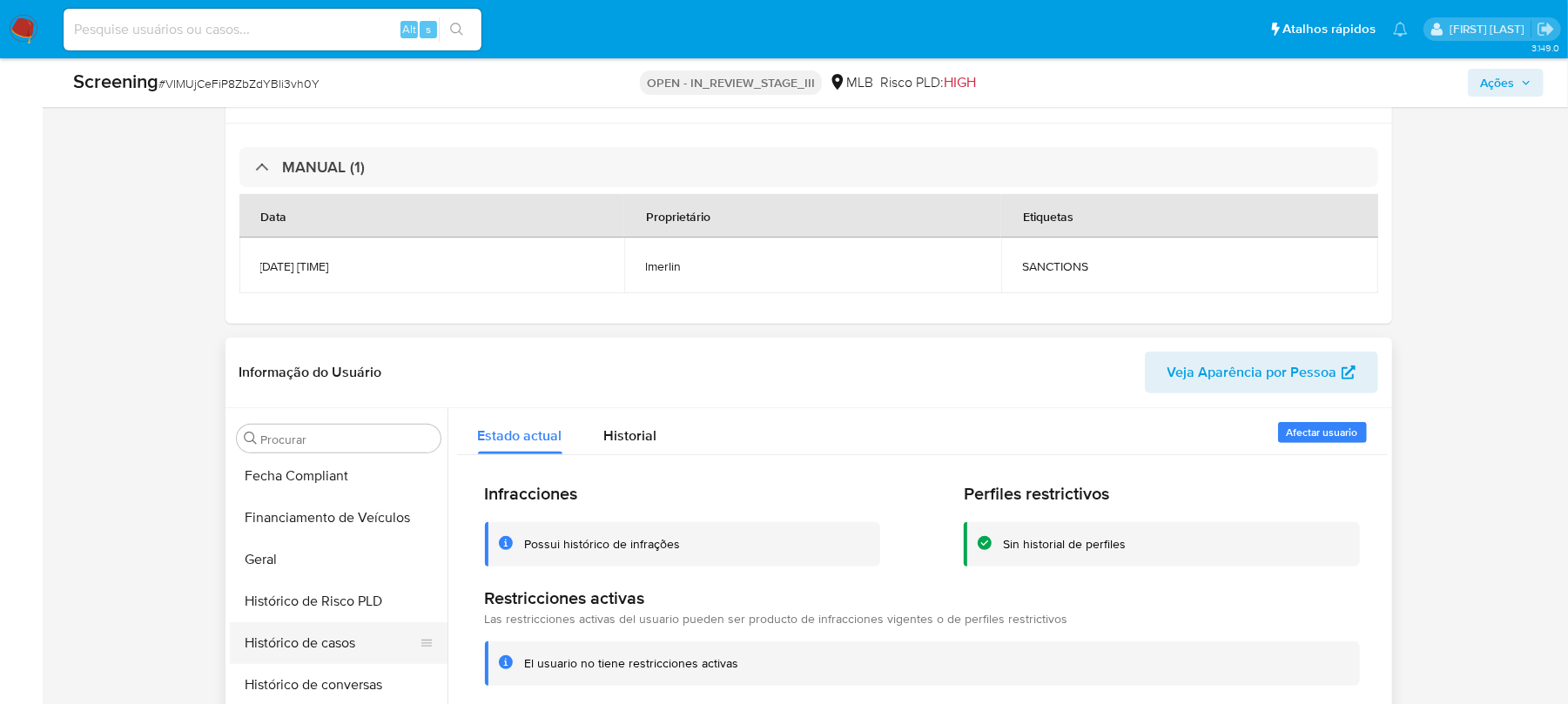click on "Histórico de casos" at bounding box center [332, 643] 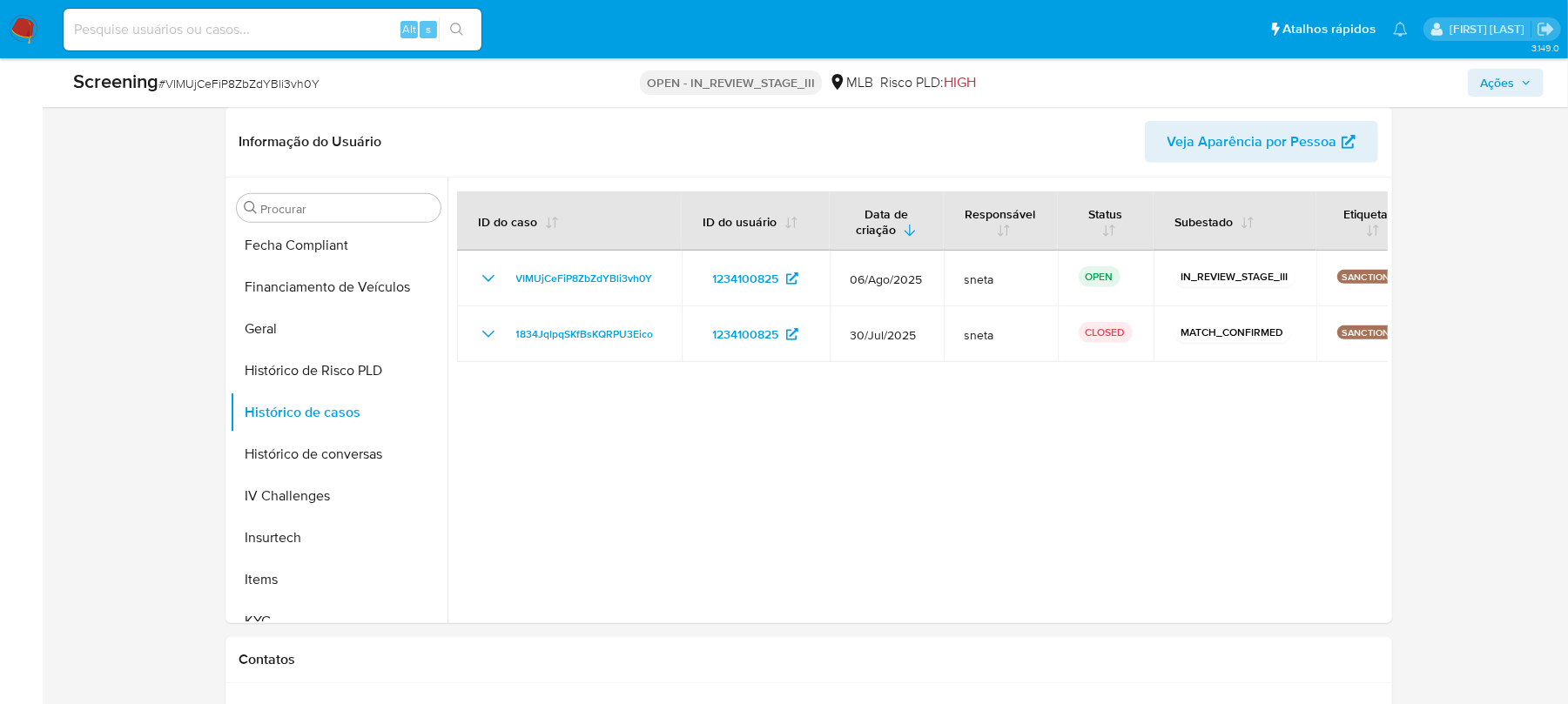 scroll, scrollTop: 580, scrollLeft: 0, axis: vertical 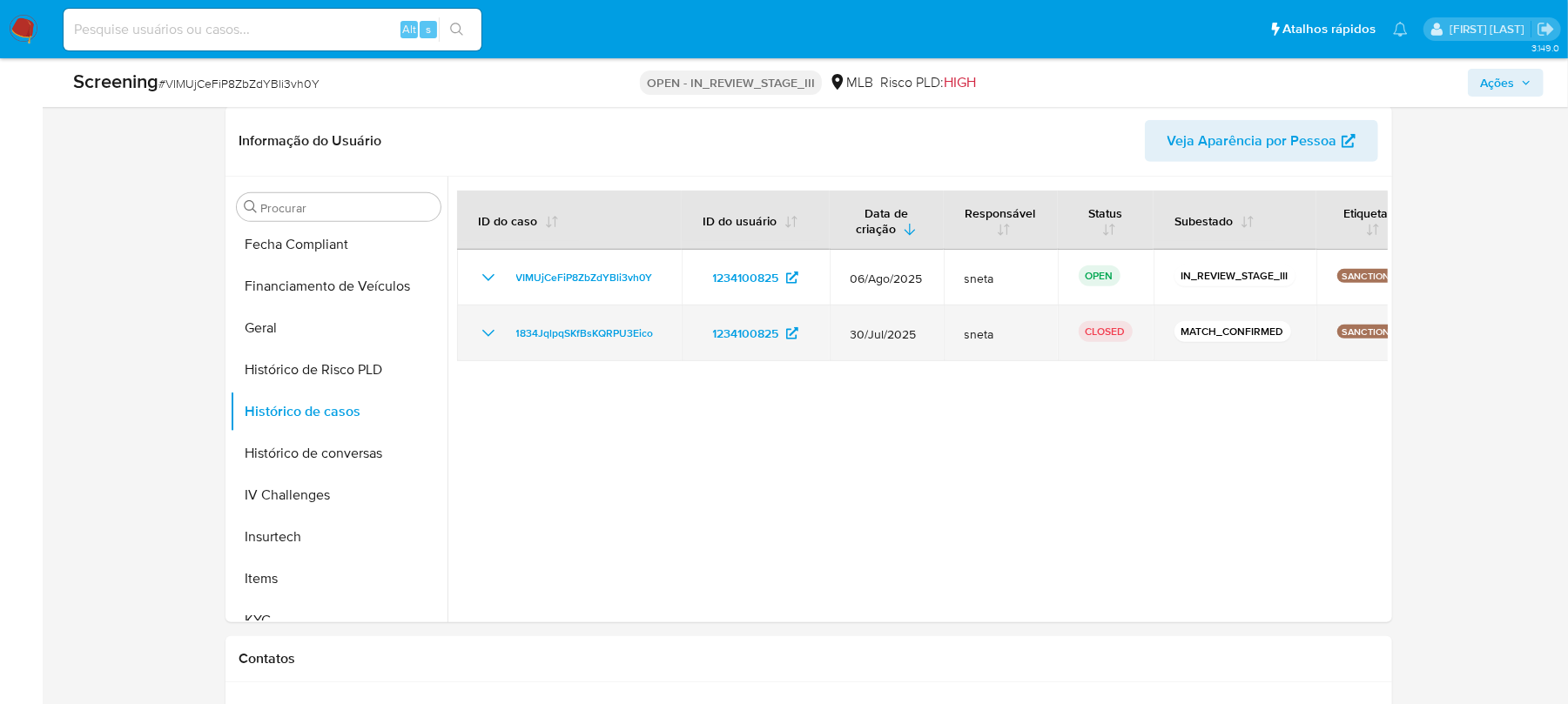 click 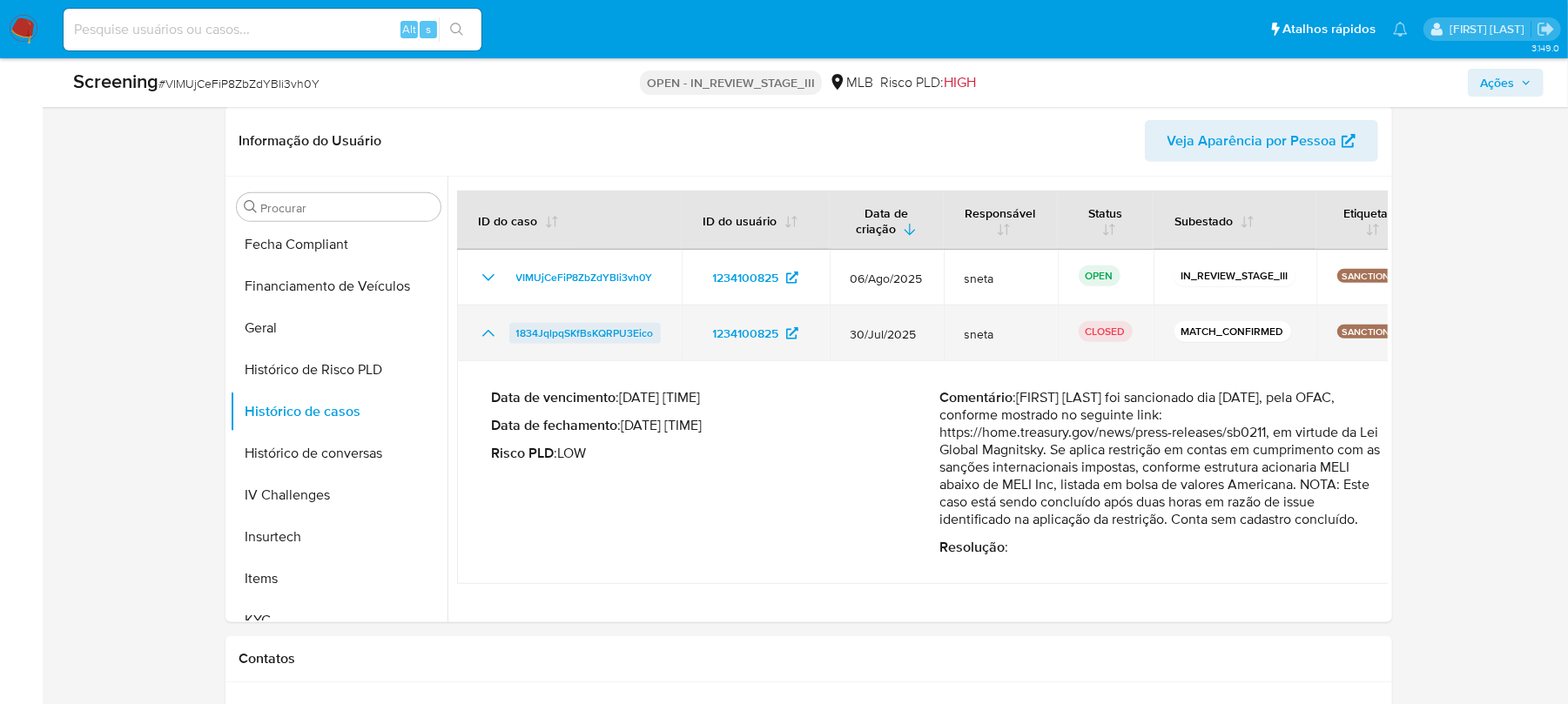 click on "1834JqlpqSKfBsKQRPU3Eico" at bounding box center (585, 333) 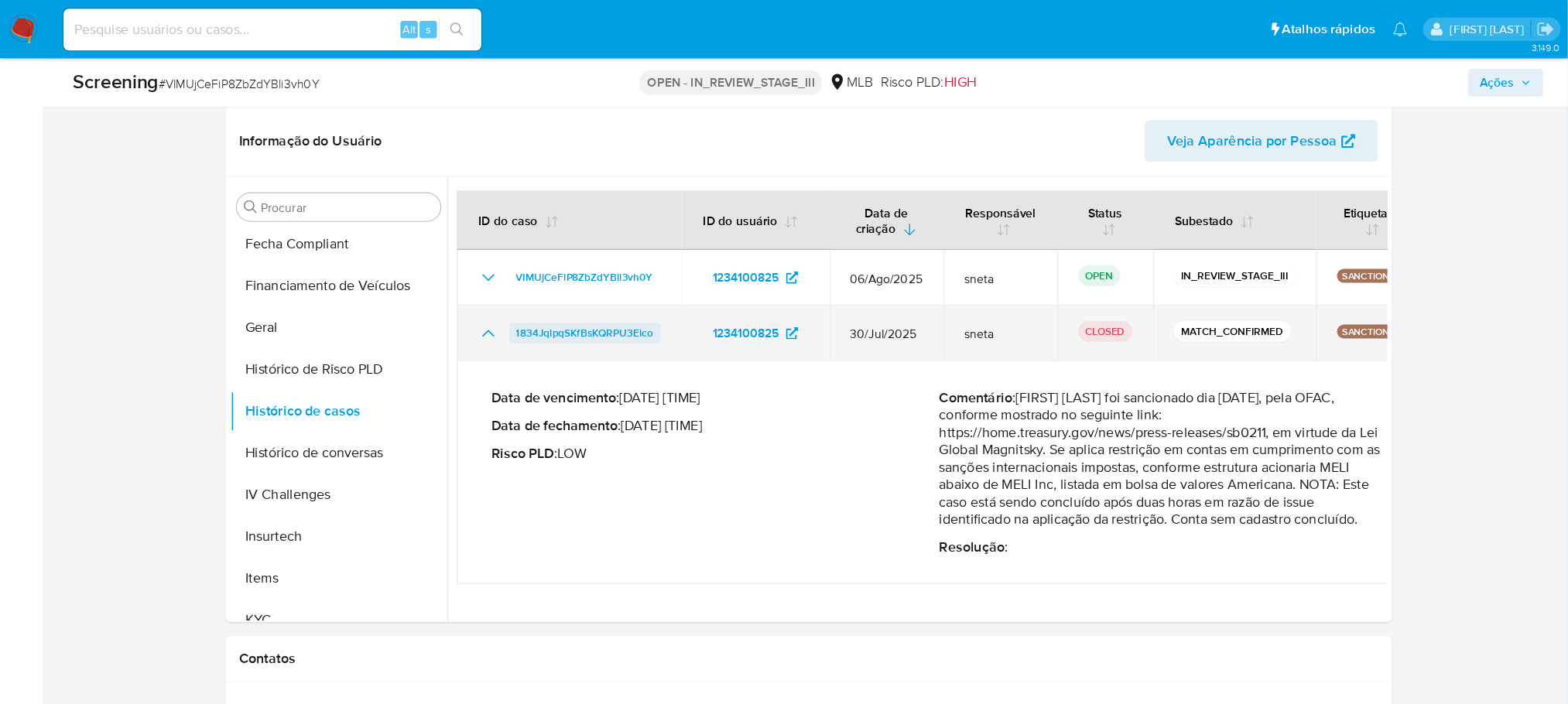 scroll, scrollTop: 515, scrollLeft: 0, axis: vertical 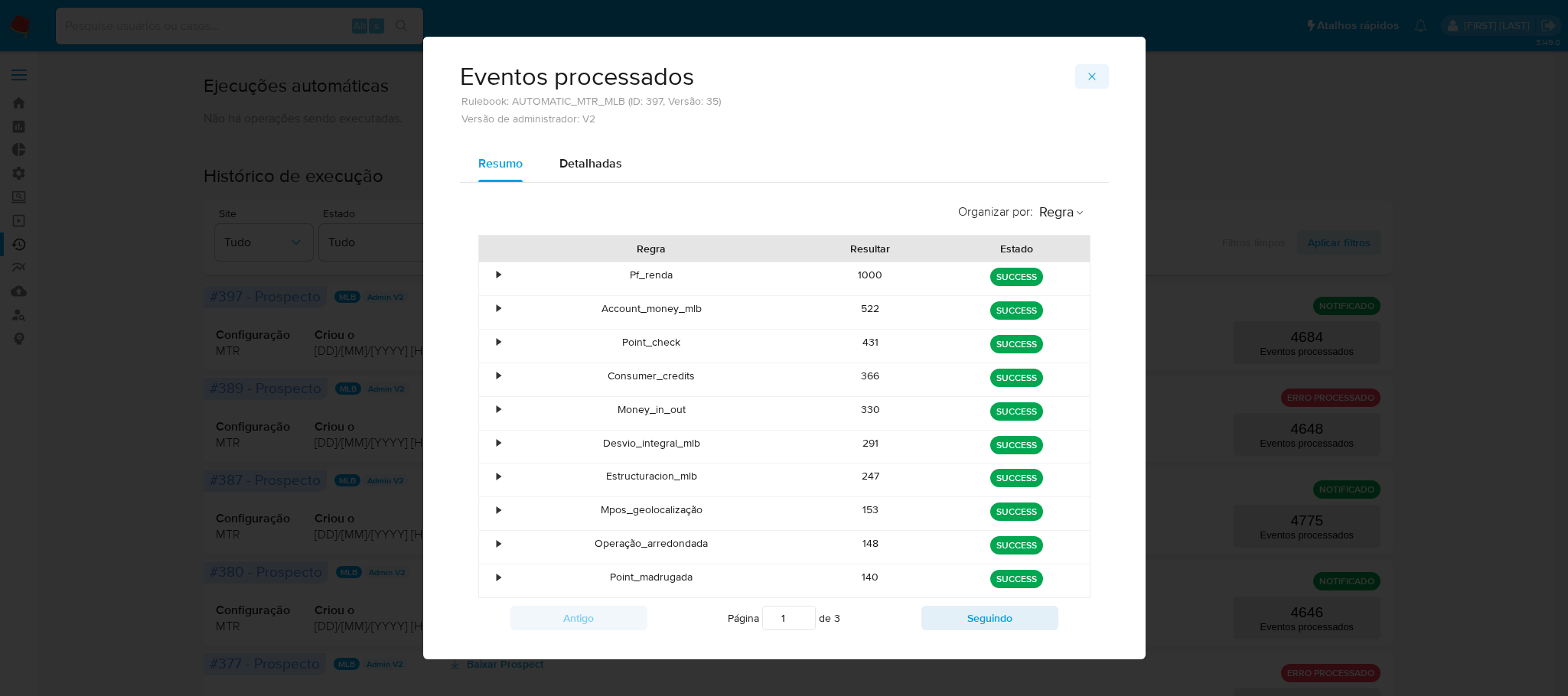 click 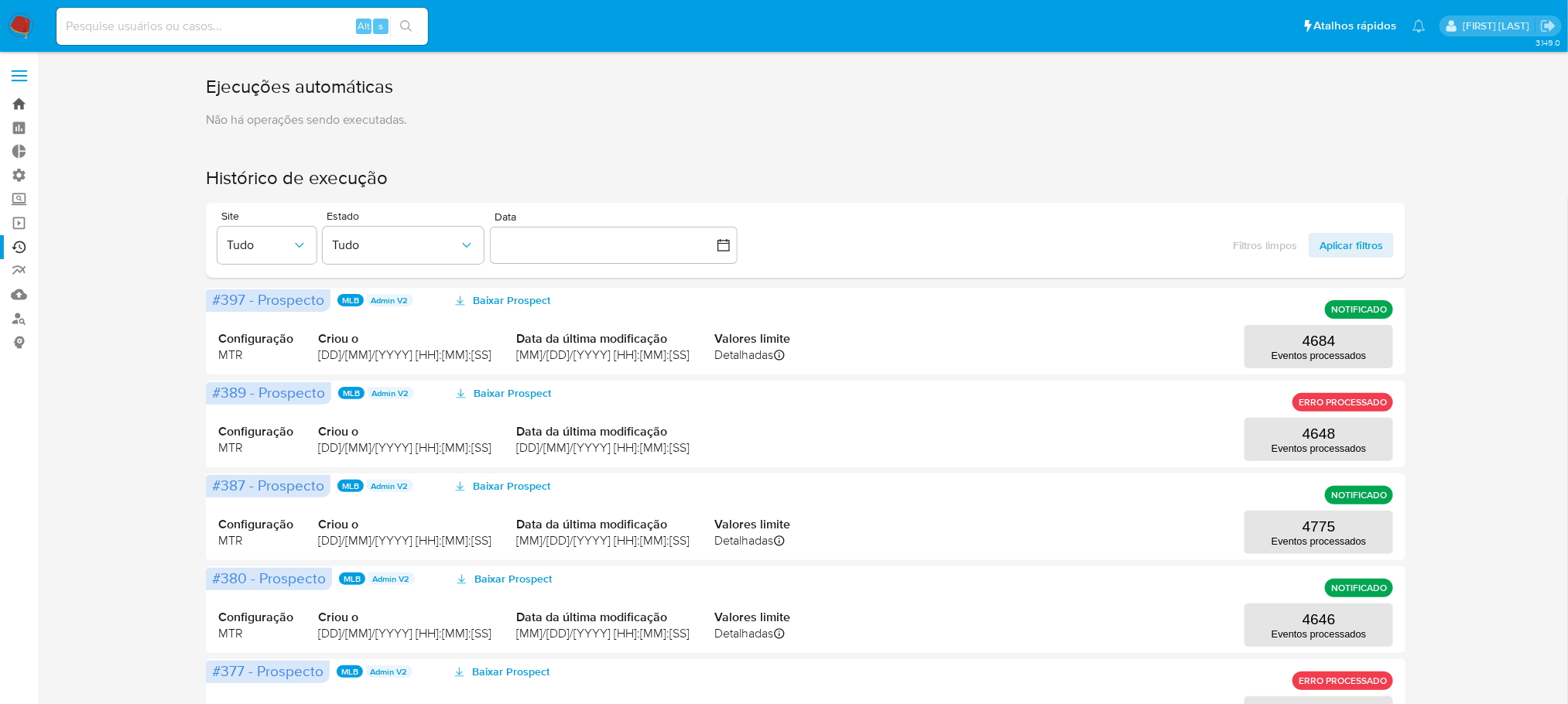 click on "Bandeja" at bounding box center [92, 104] 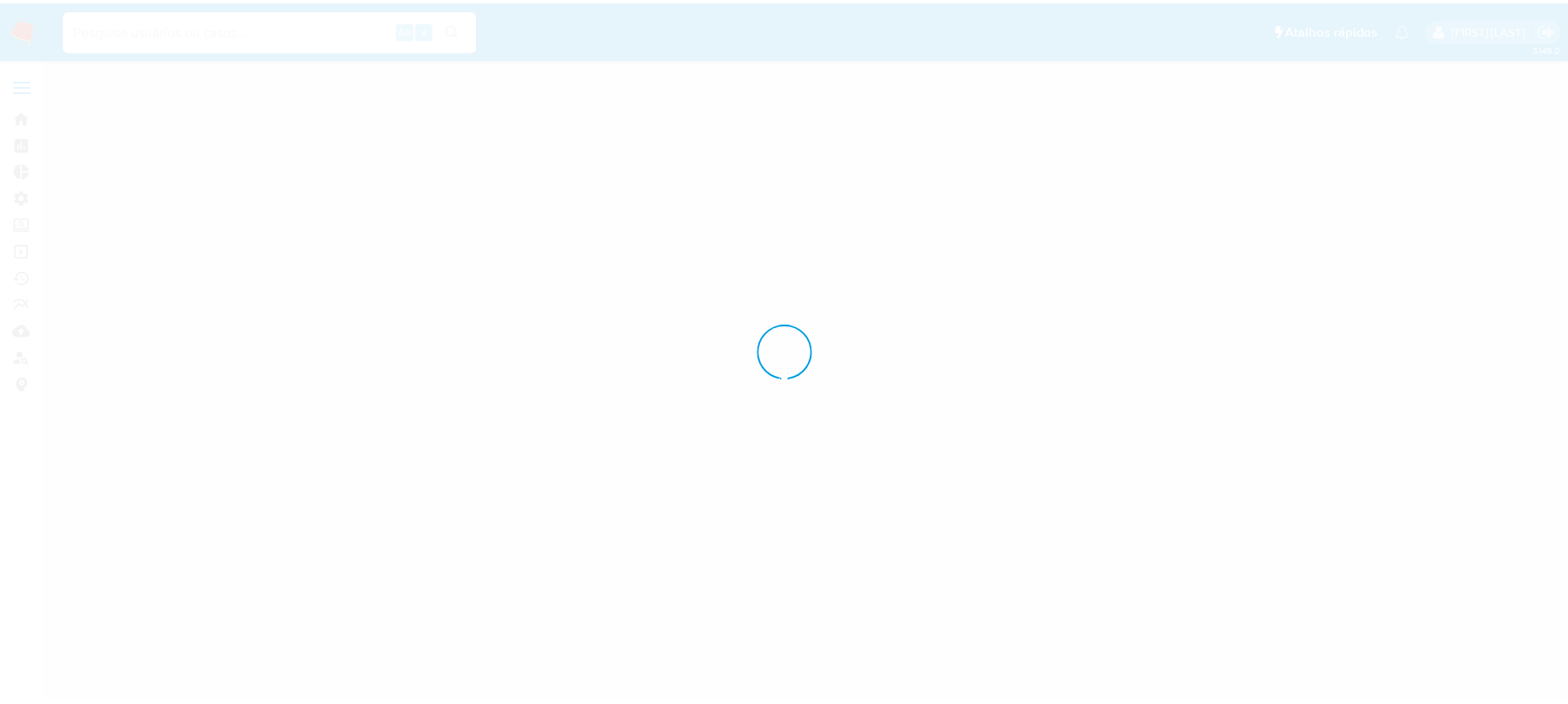 scroll, scrollTop: 0, scrollLeft: 0, axis: both 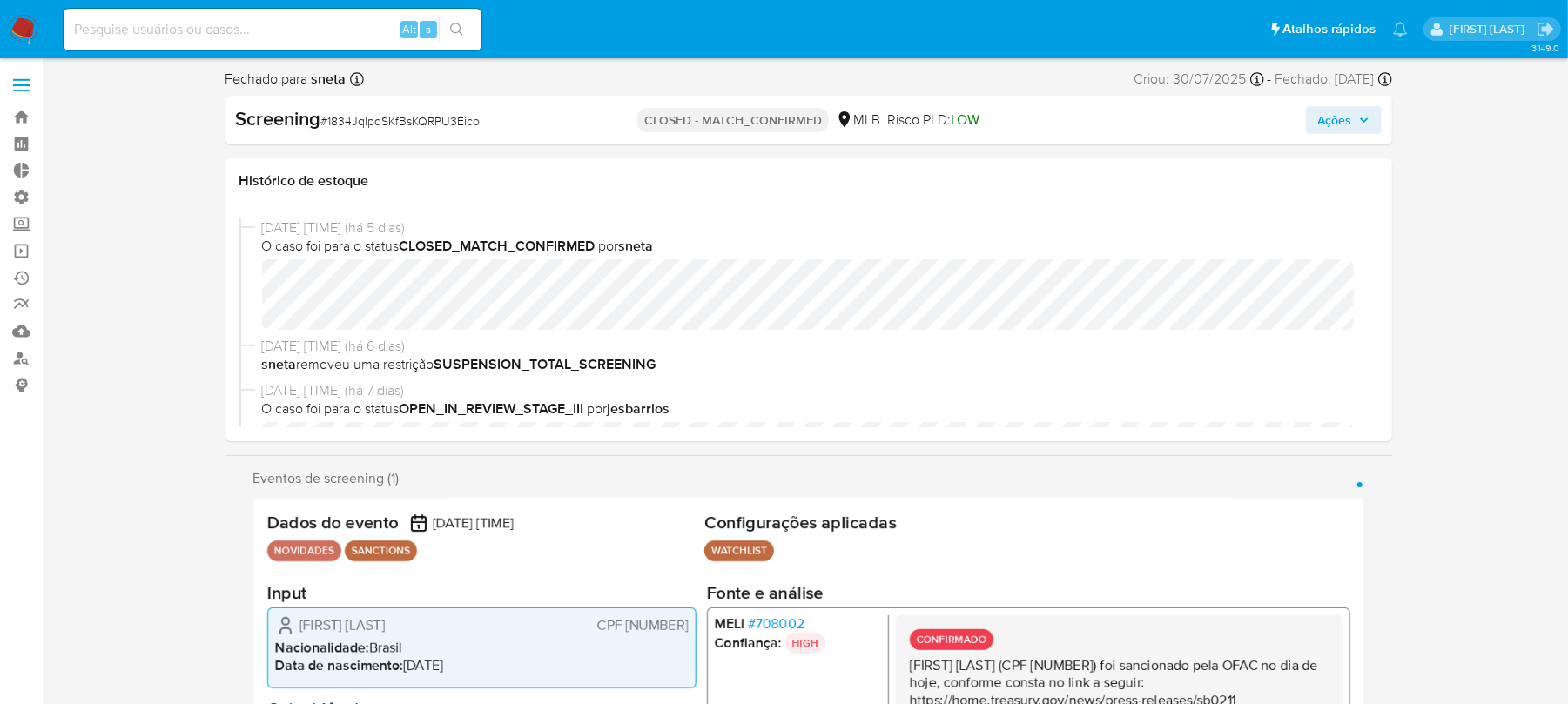 select on "10" 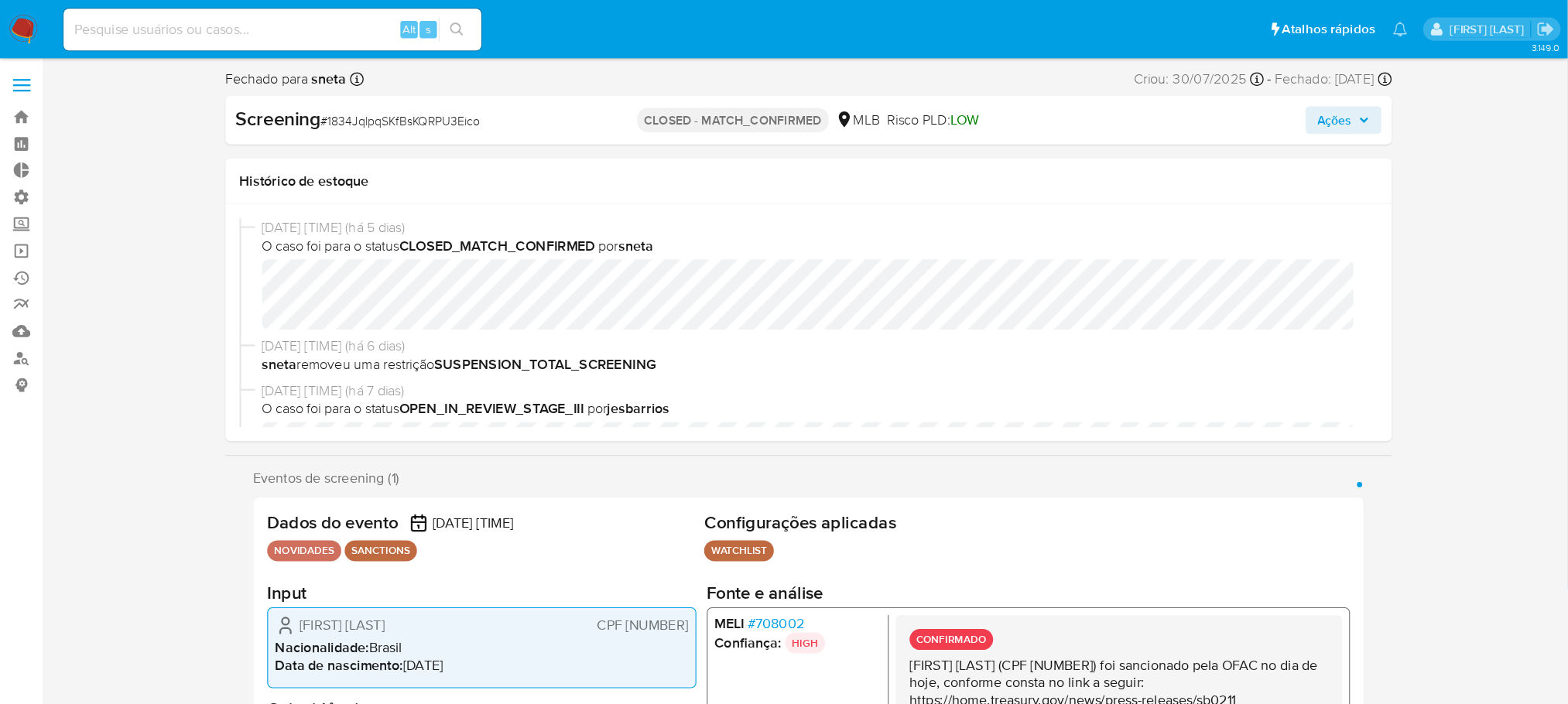scroll, scrollTop: 653, scrollLeft: 0, axis: vertical 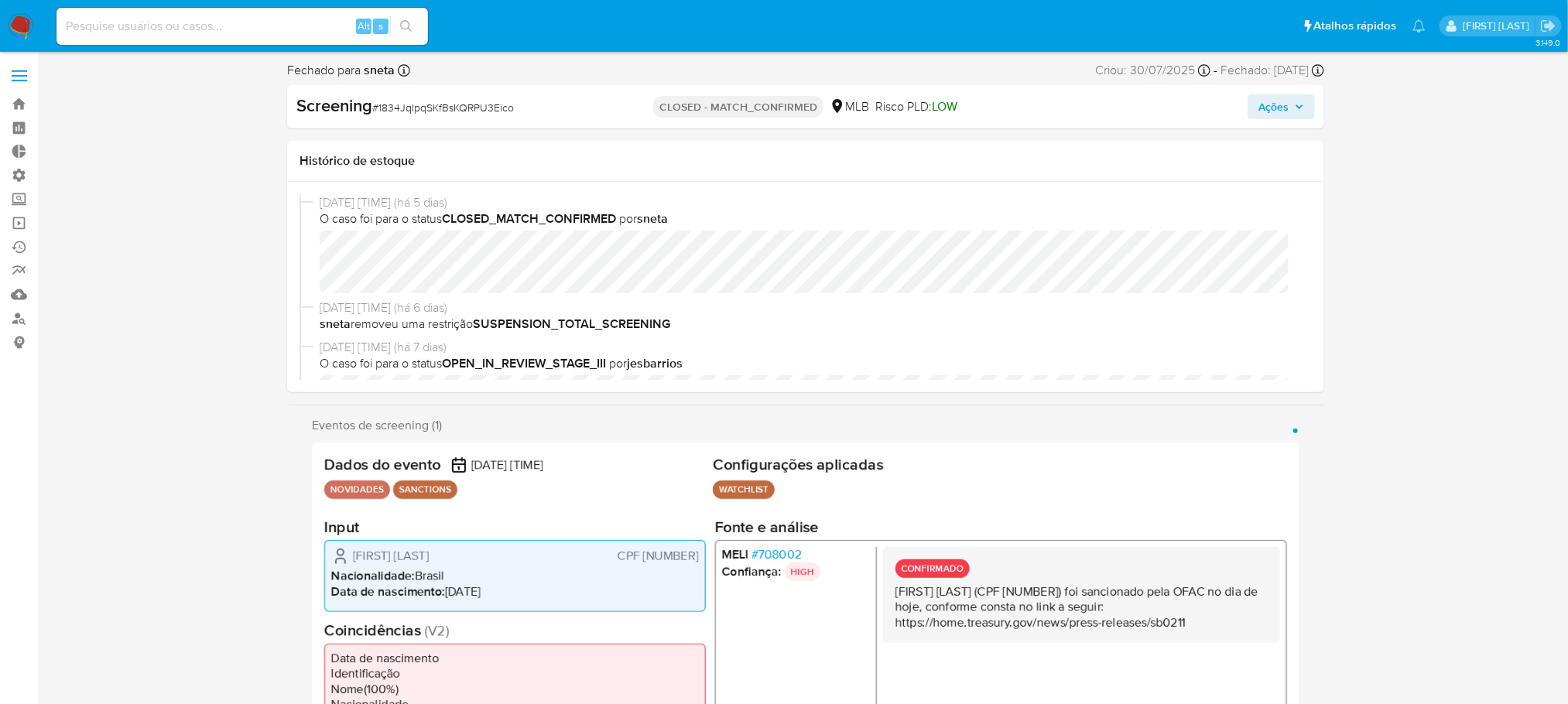 click on "Ações" at bounding box center [1281, 107] 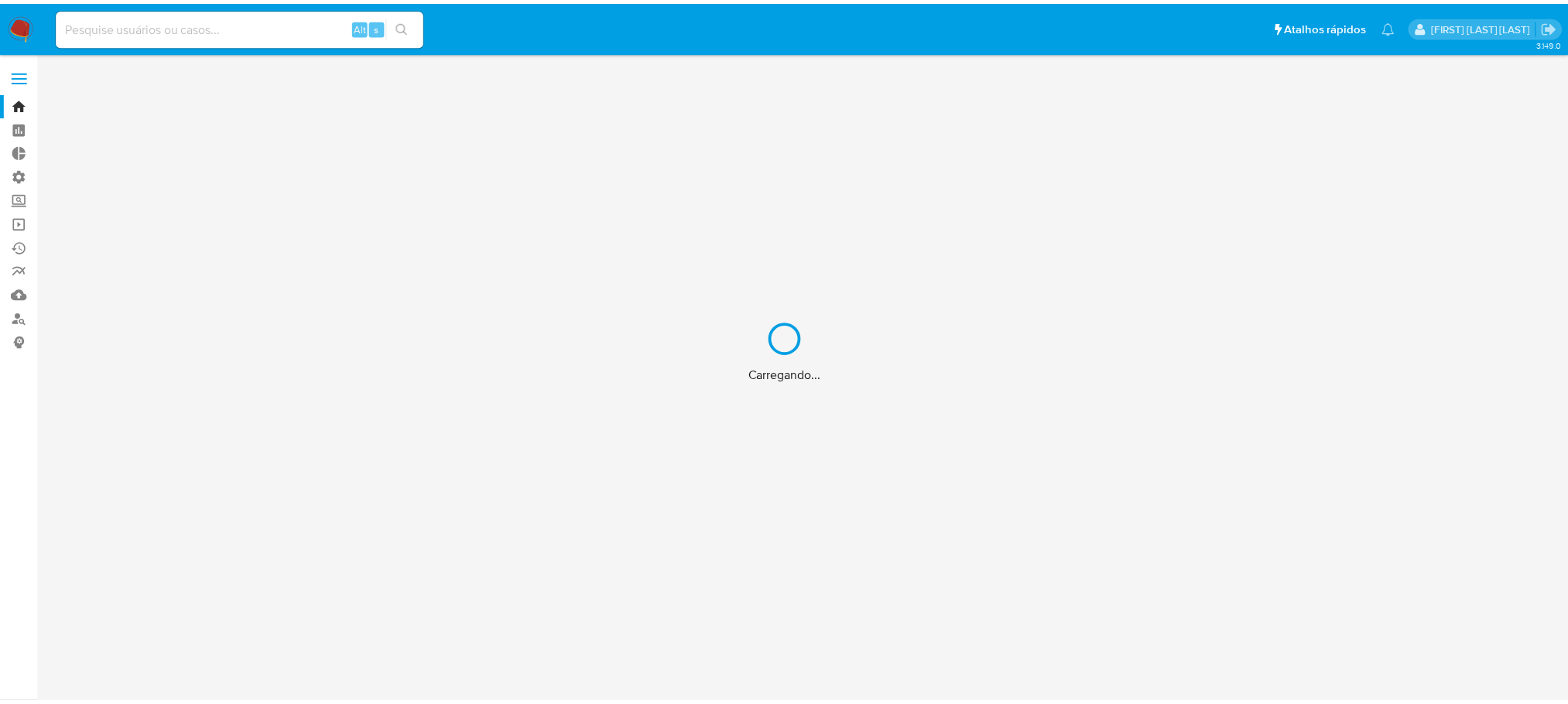 scroll, scrollTop: 0, scrollLeft: 0, axis: both 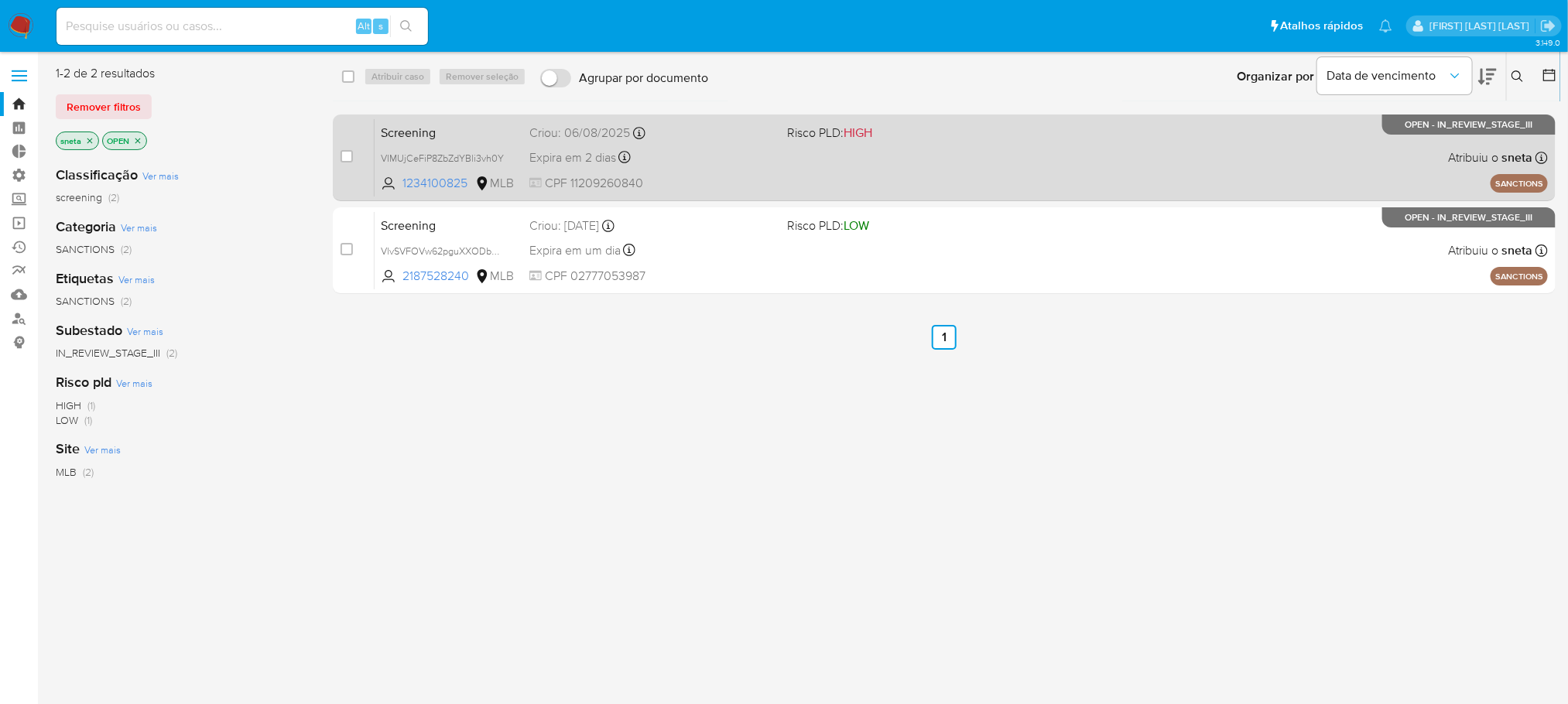 click on "CPF   [NUMBER]" at bounding box center (652, 183) 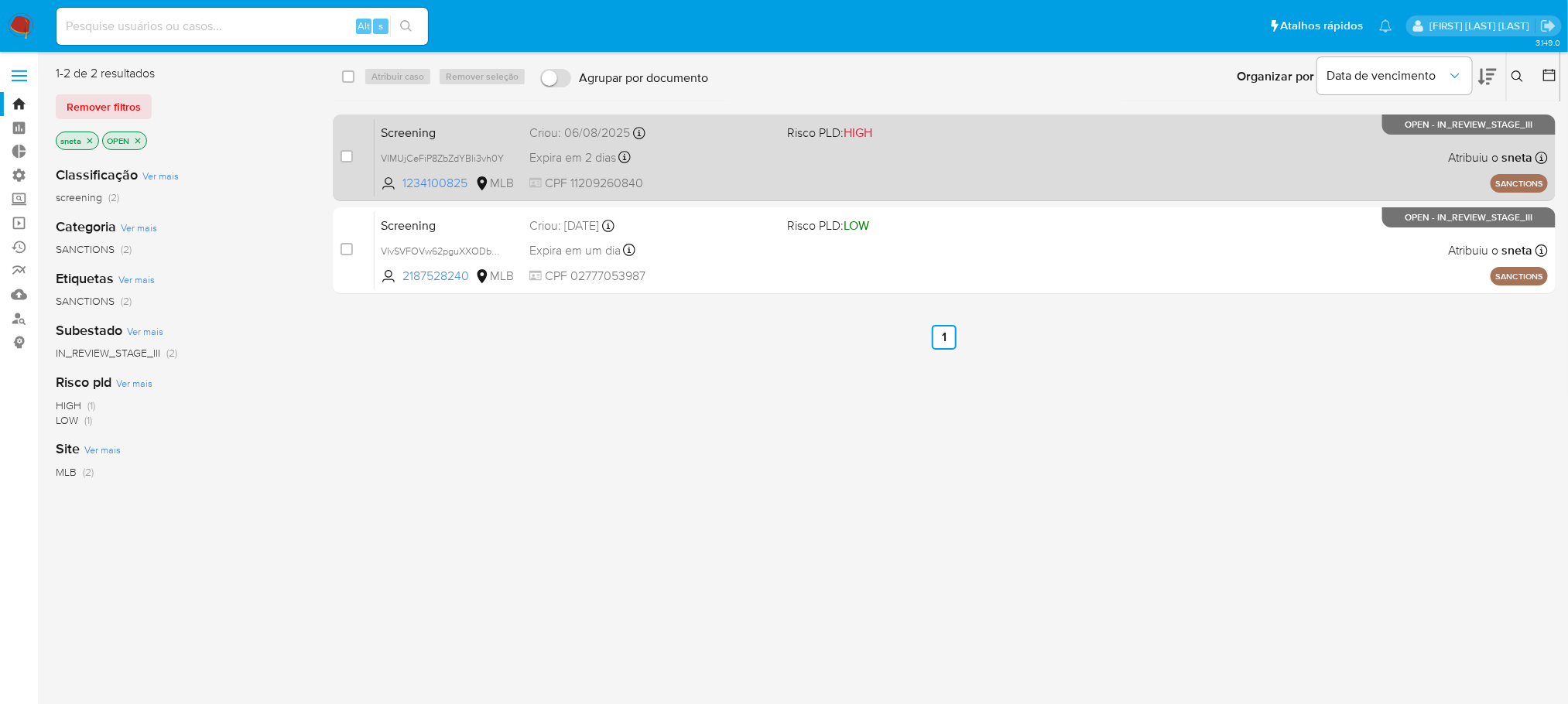 click on "Screening VIMUjCeFiP8ZbZdYBli3vh0Y [NUMBER] MLB Risco PLD:  HIGH Criou: [DATE]   Criou: [DATE] [TIME] Expira em 2 dias   Expira em [DATE] [TIME] CPF   [NUMBER] Atribuiu o   [USERNAME] Asignado el: [DATE] [TIME] SANCTIONS OPEN - IN_REVIEW_STAGE_III" at bounding box center [961, 157] 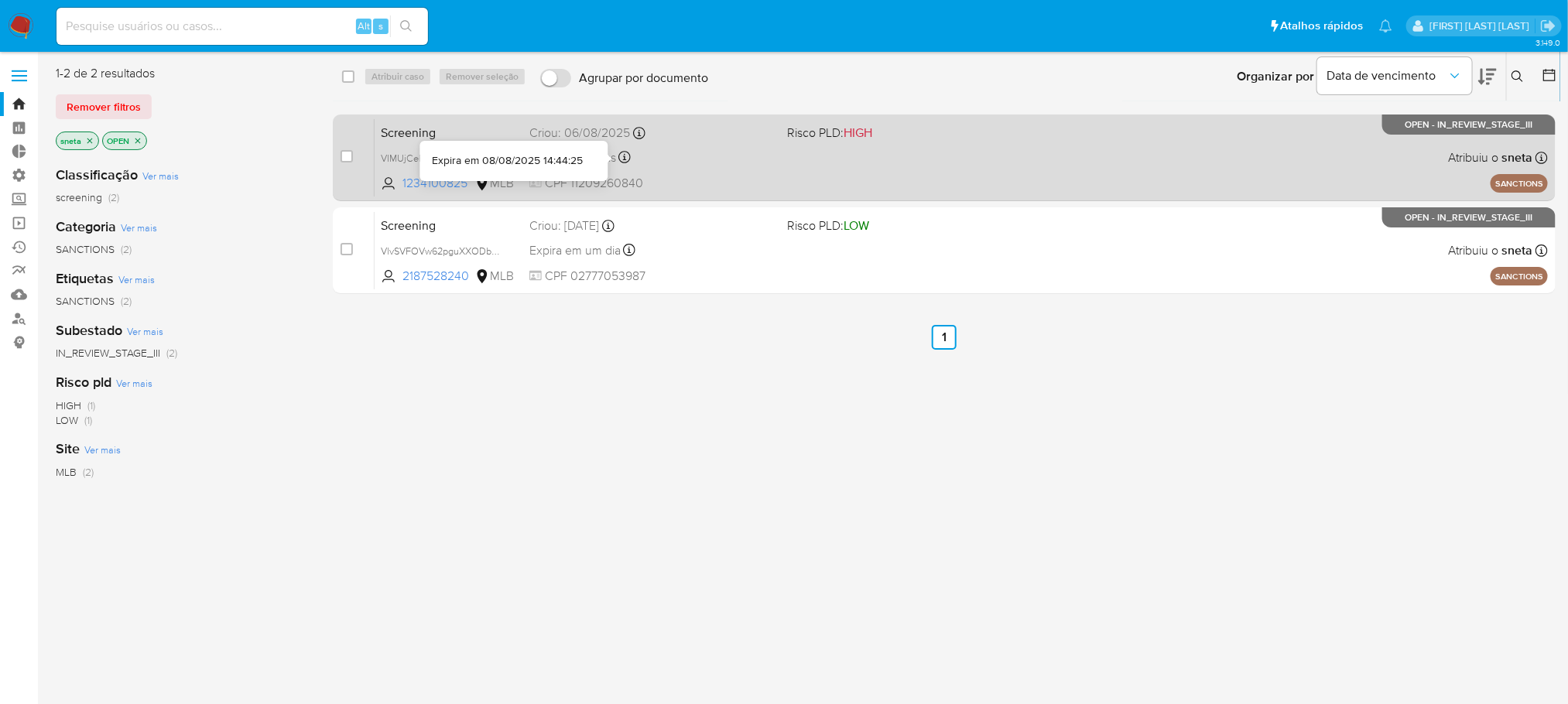 click 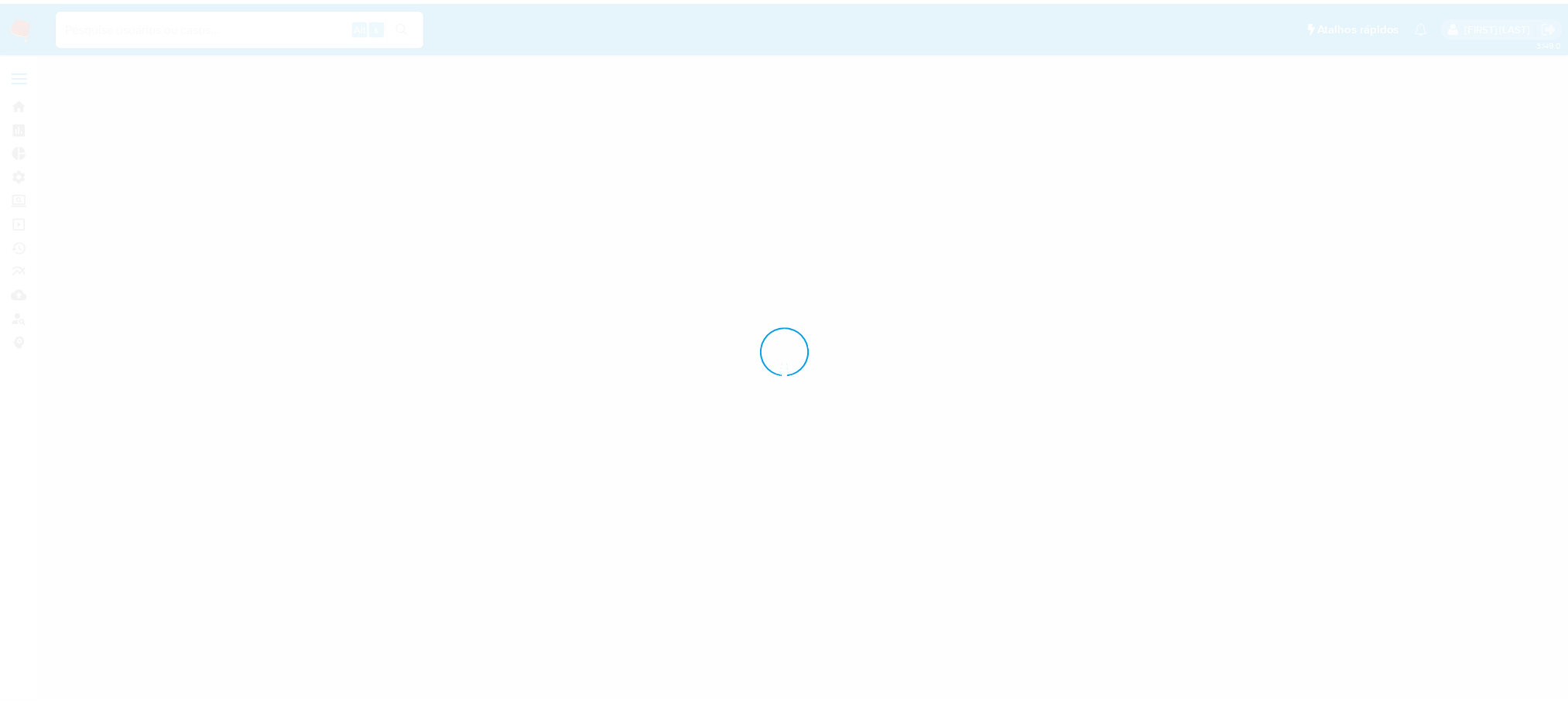 scroll, scrollTop: 0, scrollLeft: 0, axis: both 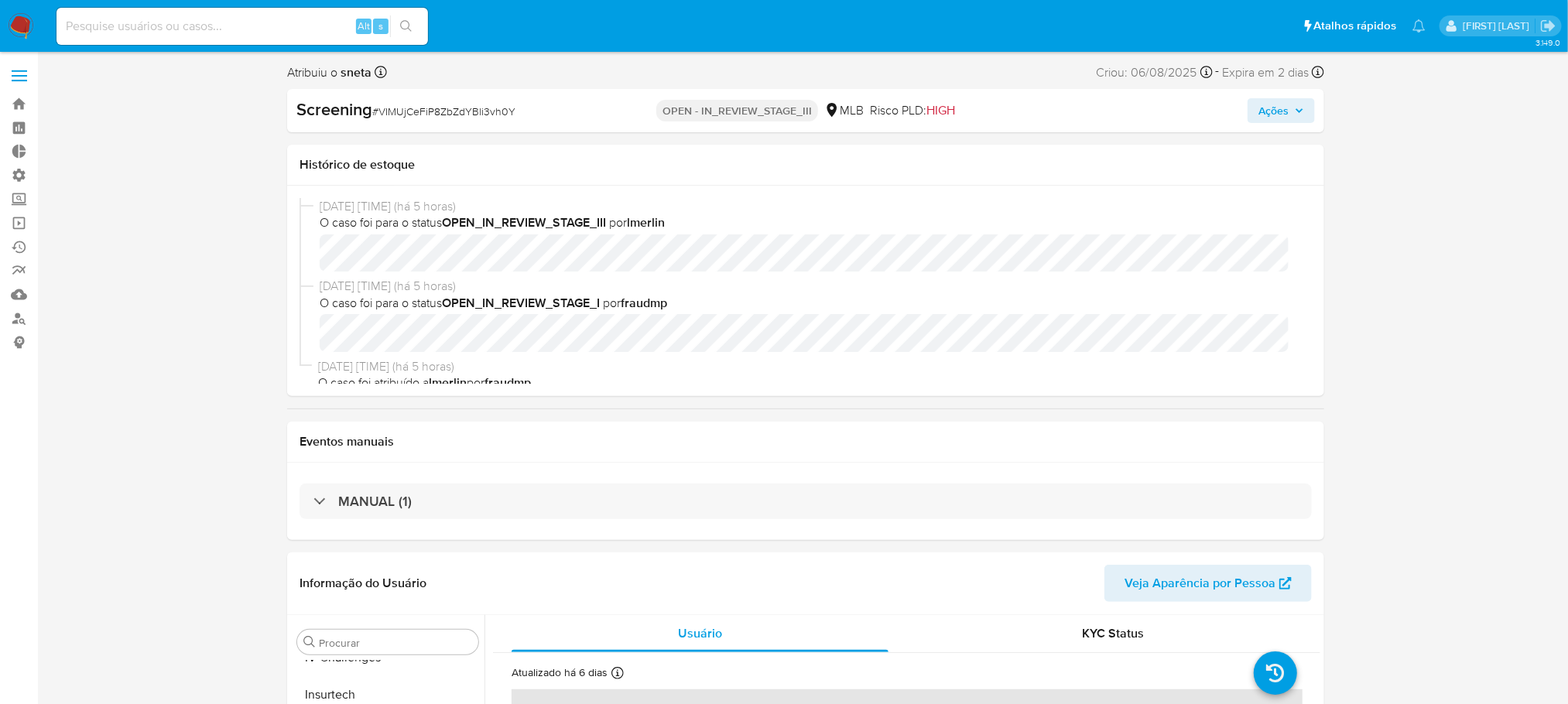select on "10" 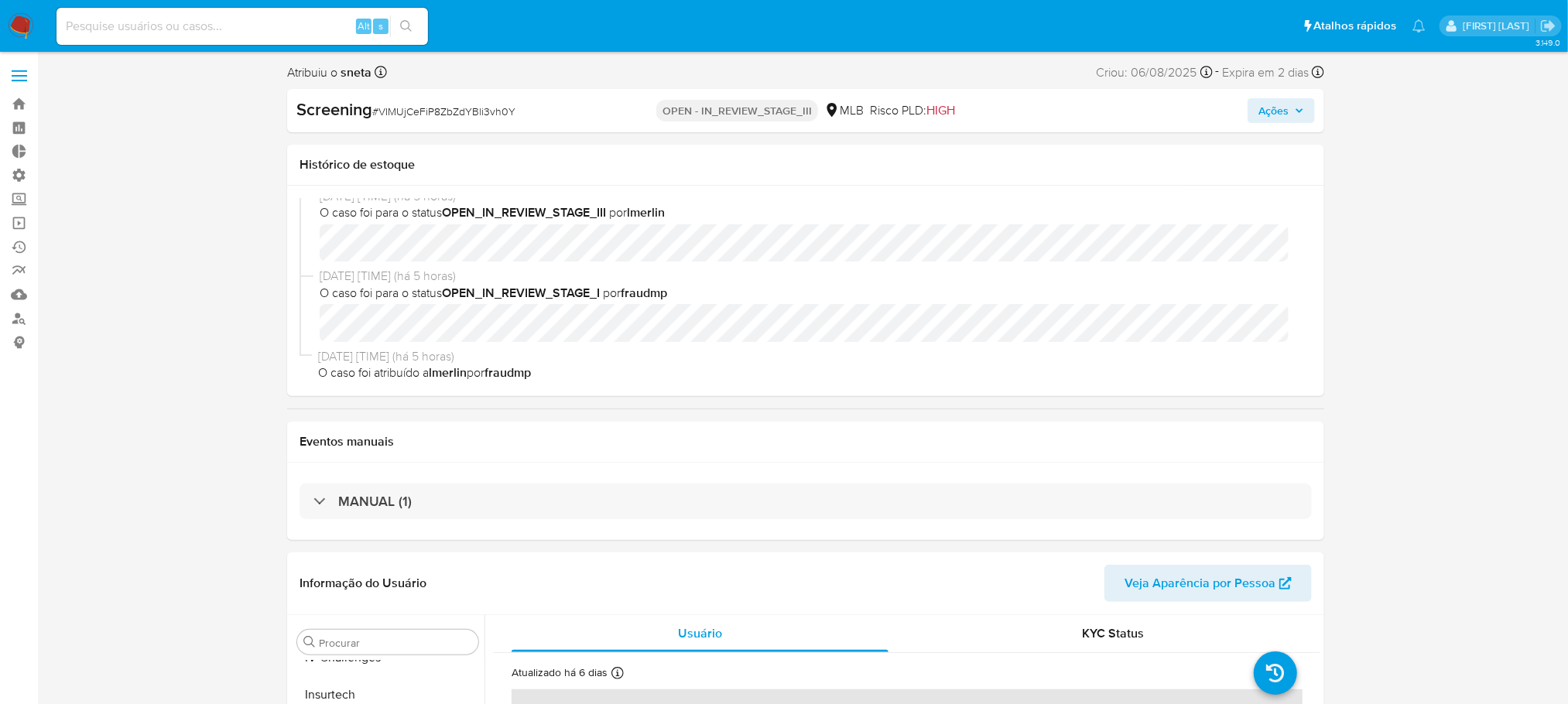 scroll, scrollTop: 14, scrollLeft: 0, axis: vertical 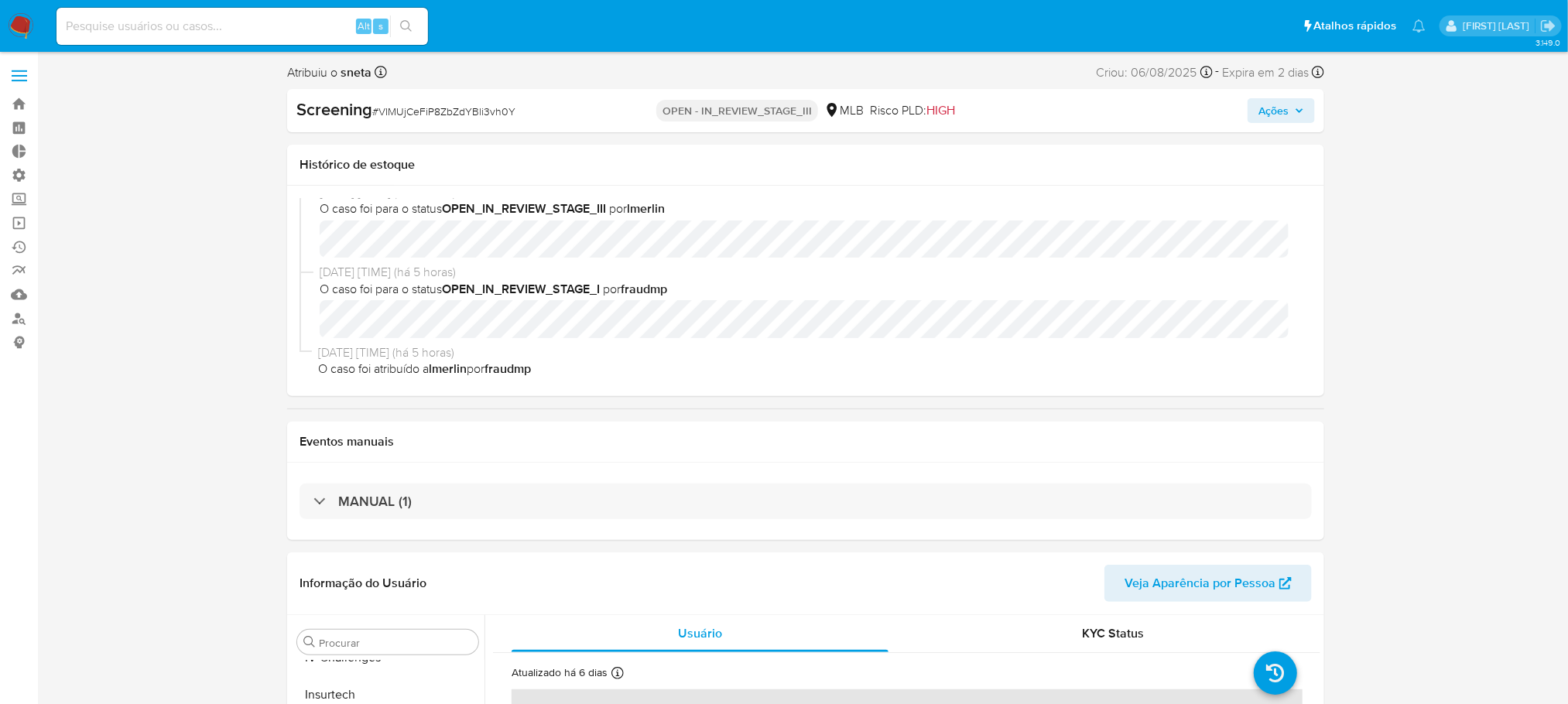 click on "Ações" at bounding box center (1273, 111) 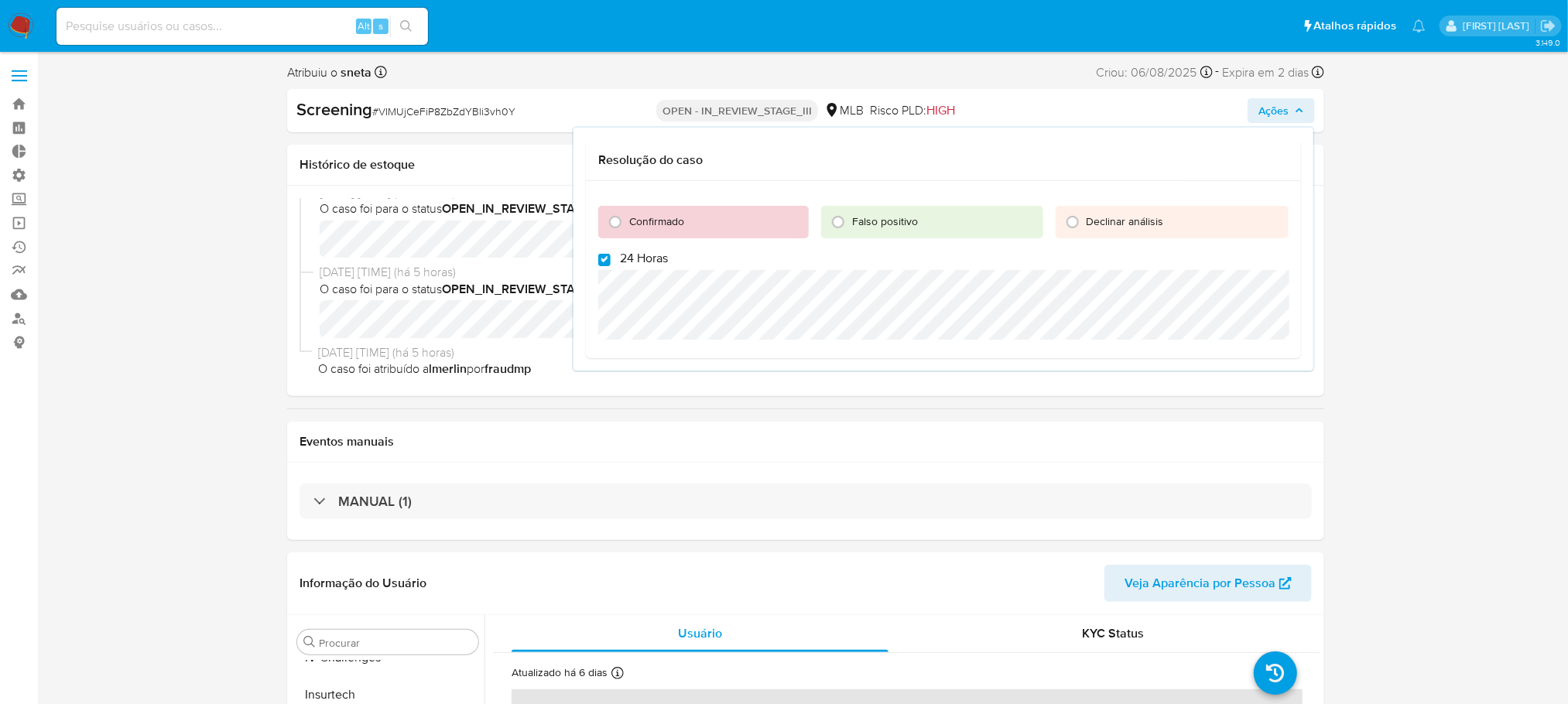 click on "3.149.0 Atribuiu o   sneta   Asignado el: 06/08/2025 14:44:25 Criou: 06/08/2025   Criou: 06/08/2025 14:44:25 - Expira em 2 dias   Expira em 08/08/2025 14:44:25 Screening # VIMUjCeFiP8ZbZdYBli3vh0Y OPEN - IN_REVIEW_STAGE_III  MLB Risco PLD:  HIGH Ações Resolução do caso Confirmado Falso positivo Declinar análisis 24 Horas Histórico de estoque 06/08/2025 14:45:41 (há 5 horas) O caso foi para o status  OPEN_IN_REVIEW_STAGE_III      por  lmerlin 06/08/2025 14:44:25 (há 5 horas) O caso foi para o status  OPEN_IN_REVIEW_STAGE_I      por  fraudmp 06/08/2025 14:44:25 (há 5 horas) O caso foi atribuído a  lmerlin  por  fraudmp Eventos manuais MANUAL (1) Informação do Usuário Veja Aparência por Pessoa Procurar Adiantamentos de Dinheiro Anexos Cartões Contas Bancárias Dados Modificados Detalhe da geolocalização Devices Geolocation Dispositivos Point Documentação Empréstimos Endereços Fecha Compliant Financiamento de Veículos Geral Histórico de Risco PLD Histórico de casos Histórico de conversas" at bounding box center [784, 1501] 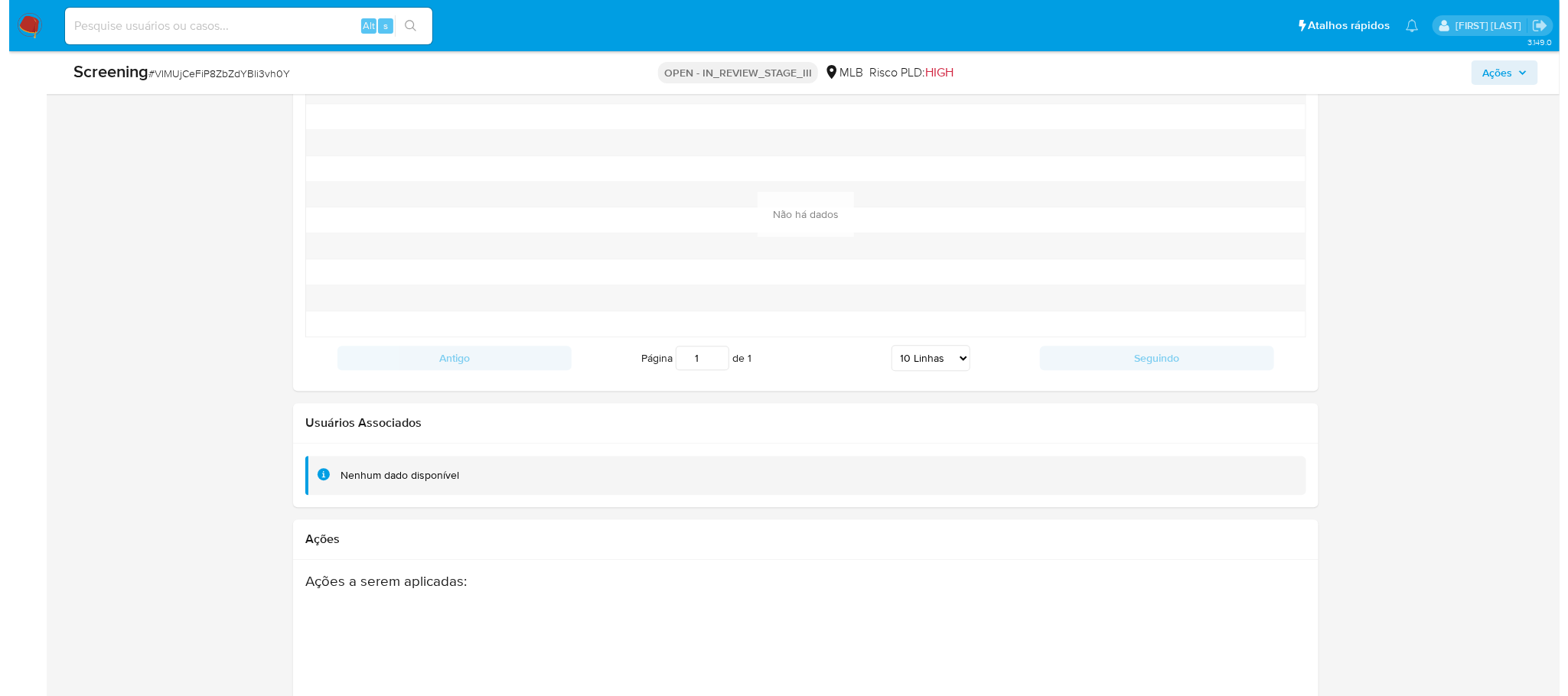 scroll, scrollTop: 2235, scrollLeft: 0, axis: vertical 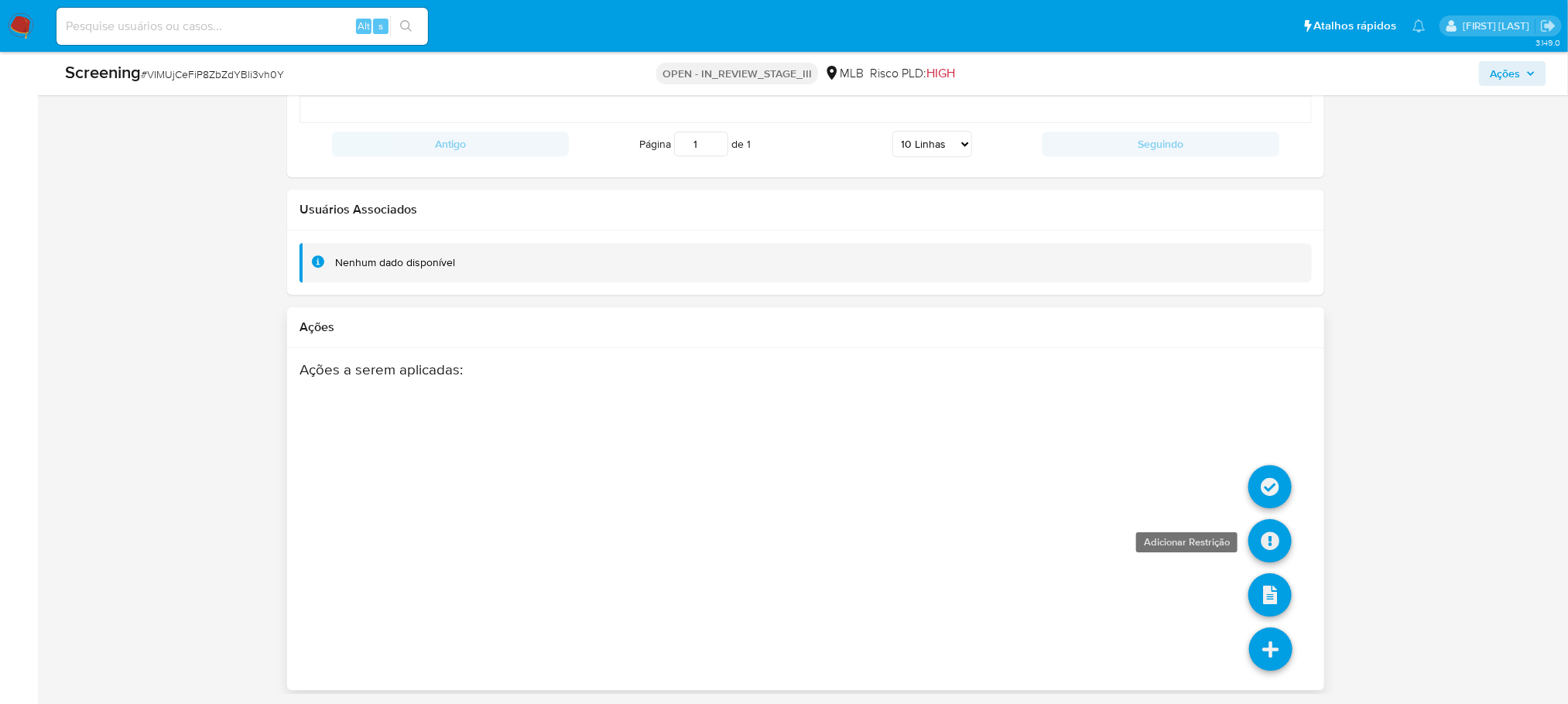 click at bounding box center [1270, 541] 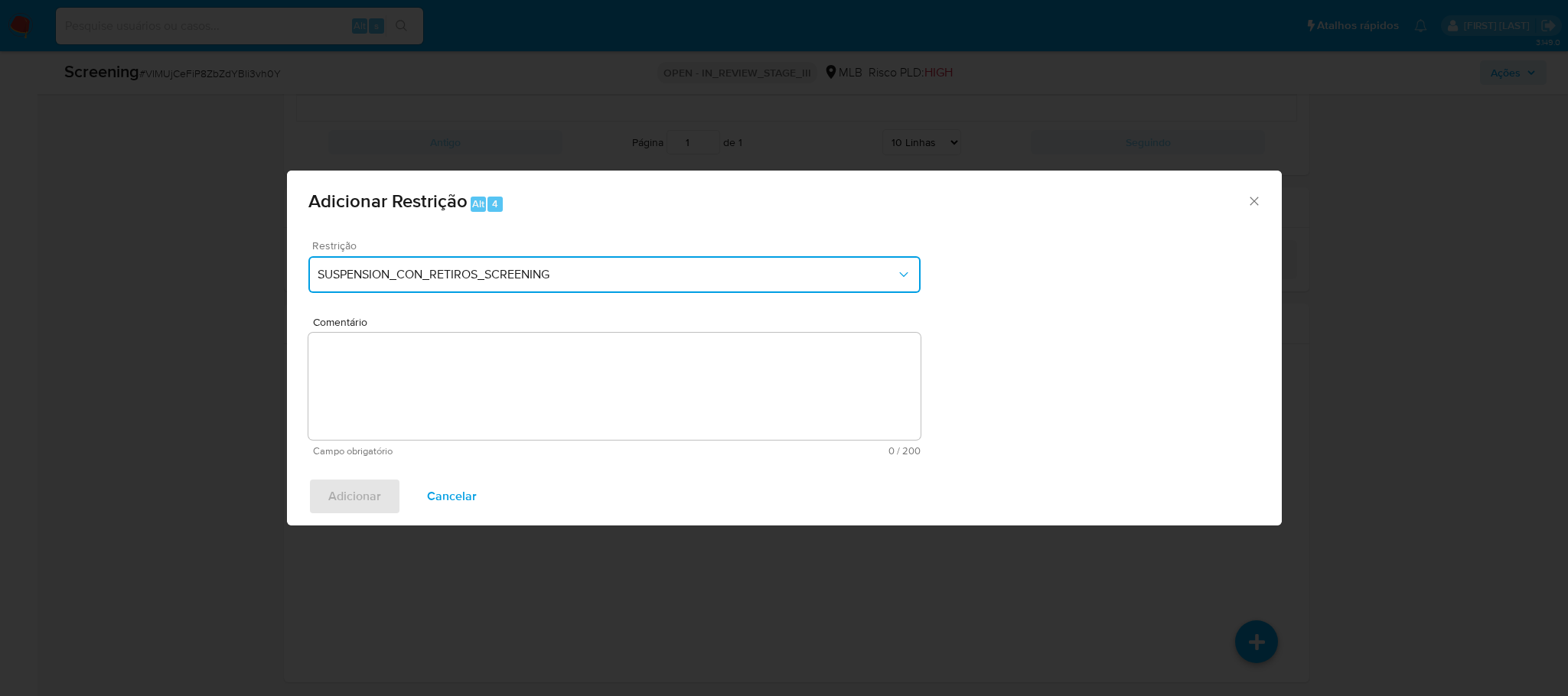 click on "SUSPENSION_CON_RETIROS_SCREENING" at bounding box center (607, 275) 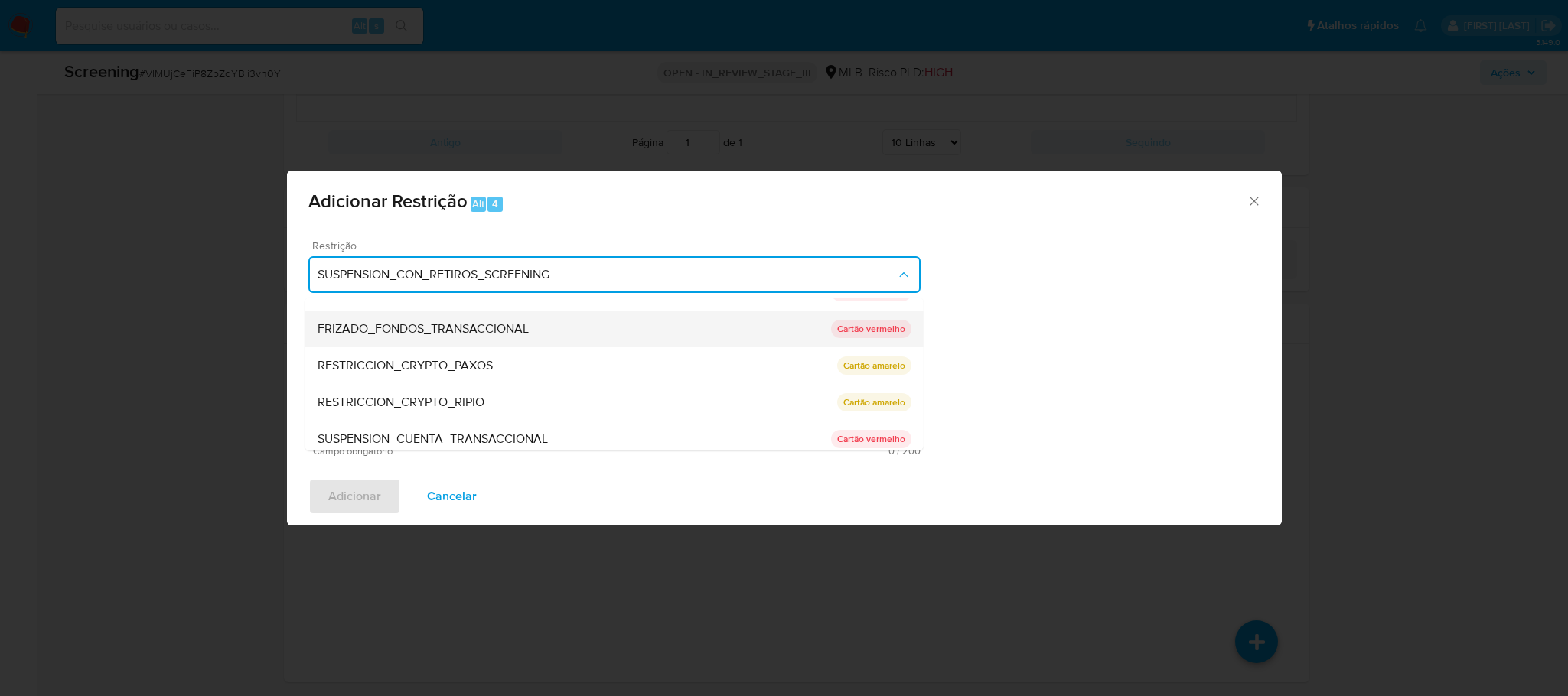 scroll, scrollTop: 140, scrollLeft: 0, axis: vertical 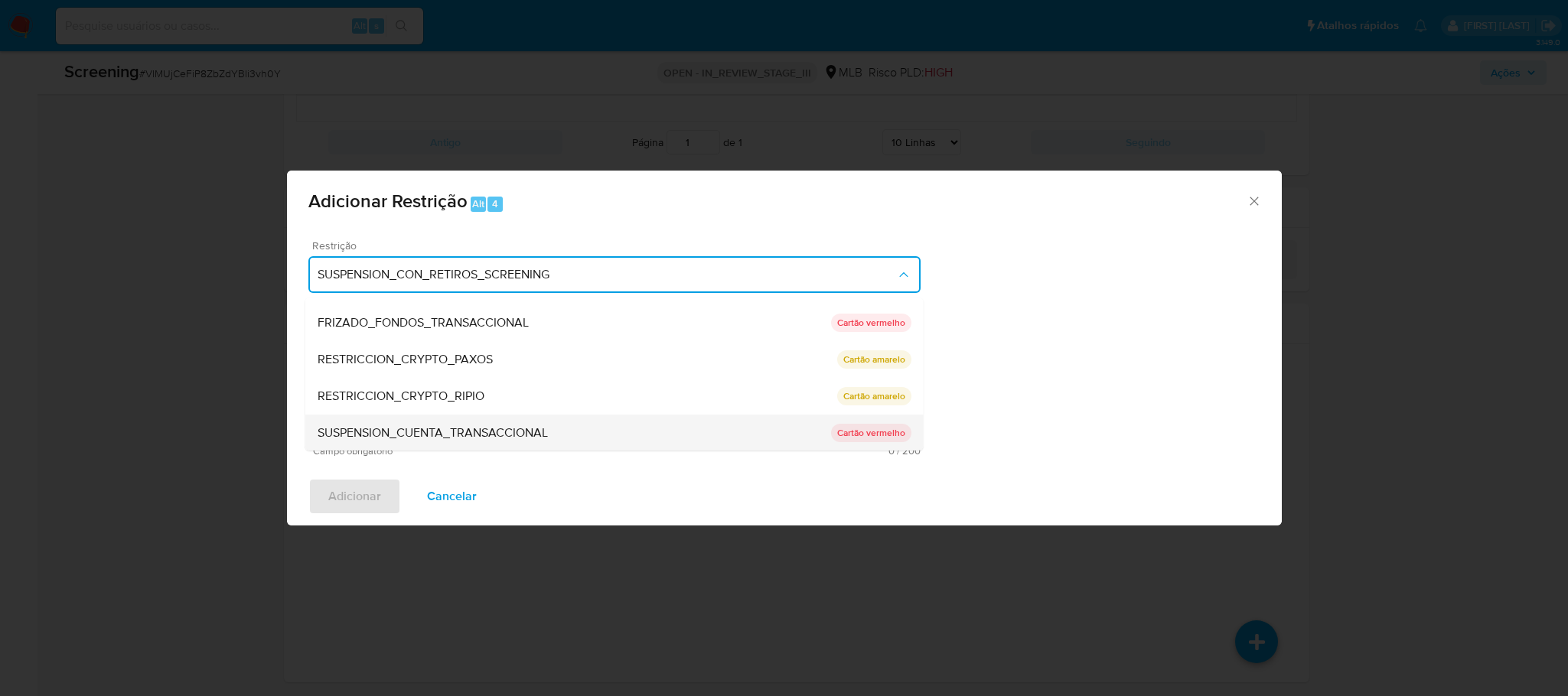 click on "SUSPENSION_CUENTA_TRANSACCIONAL" at bounding box center (573, 433) 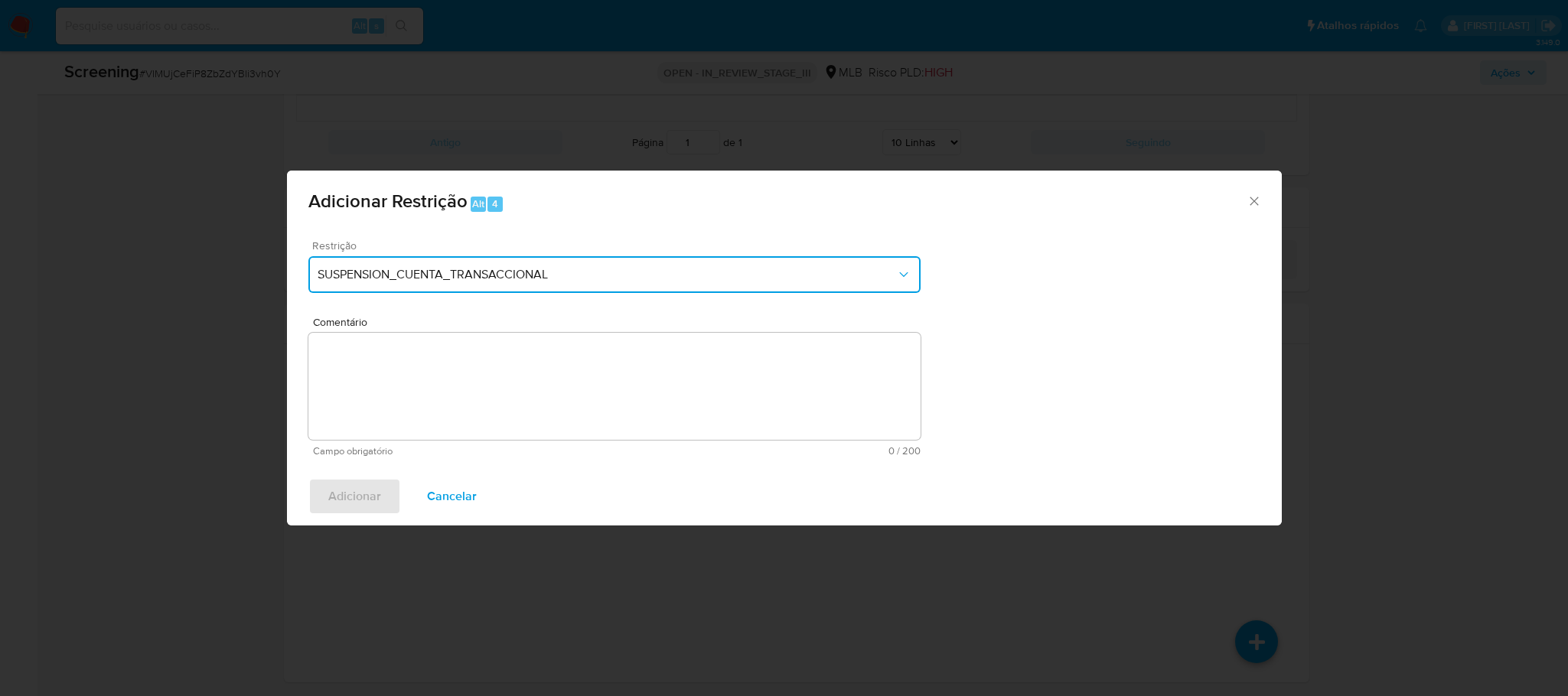 drag, startPoint x: 576, startPoint y: 278, endPoint x: 365, endPoint y: 271, distance: 211.1161 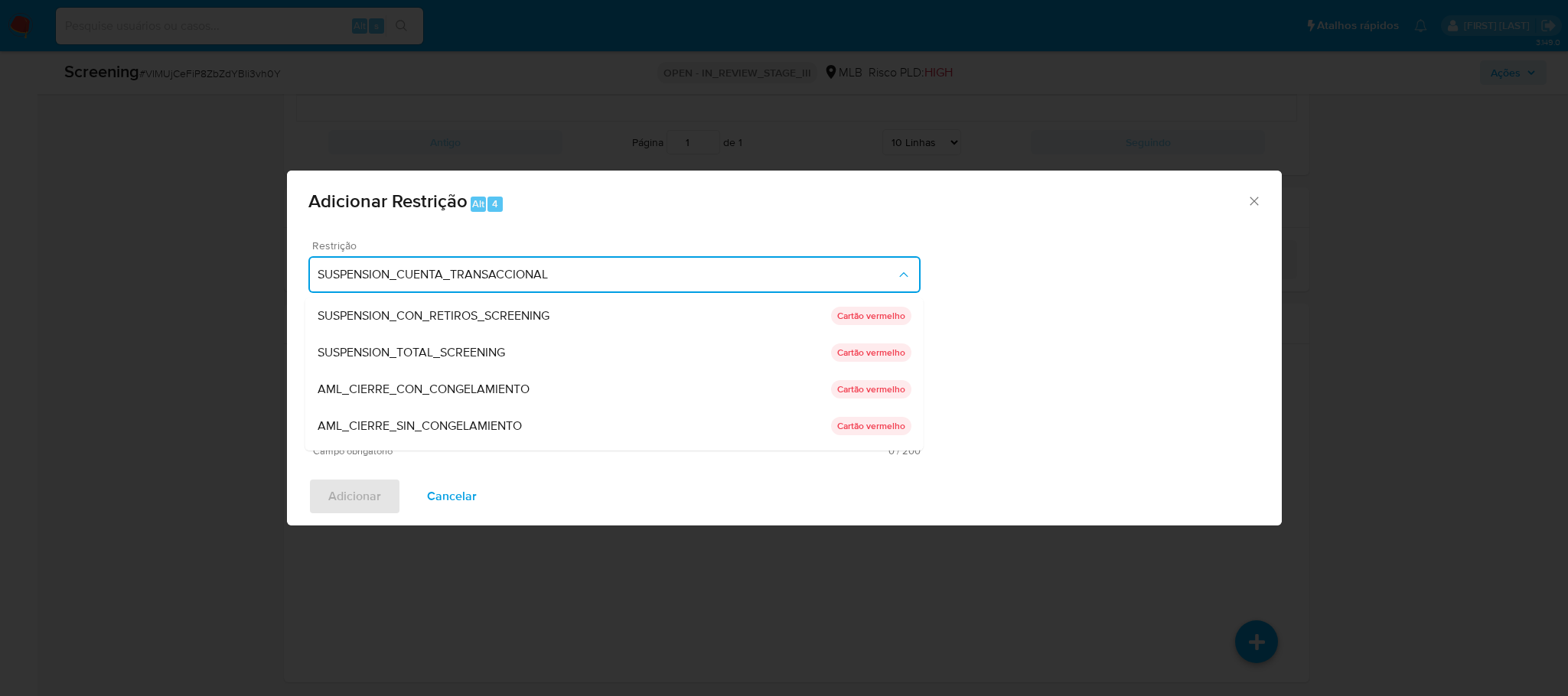 scroll, scrollTop: 141, scrollLeft: 0, axis: vertical 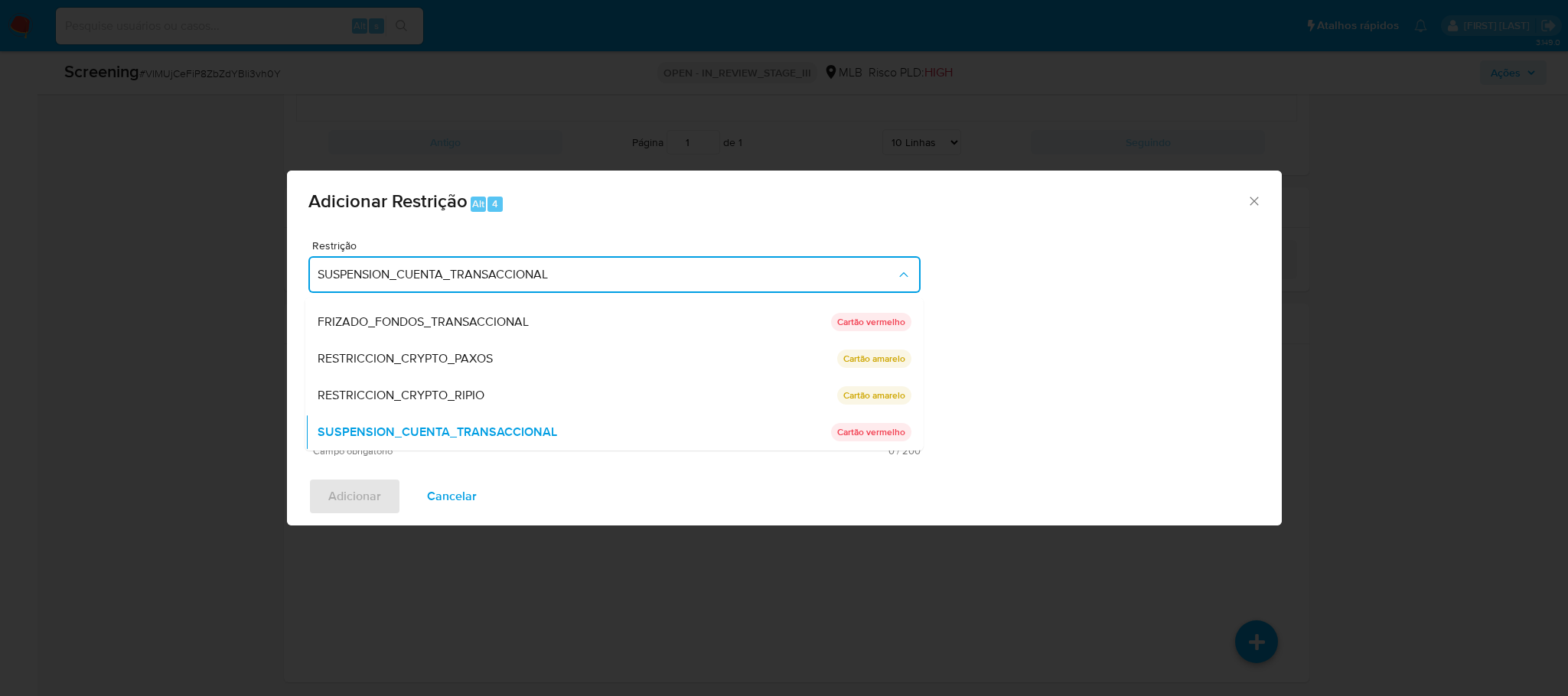type 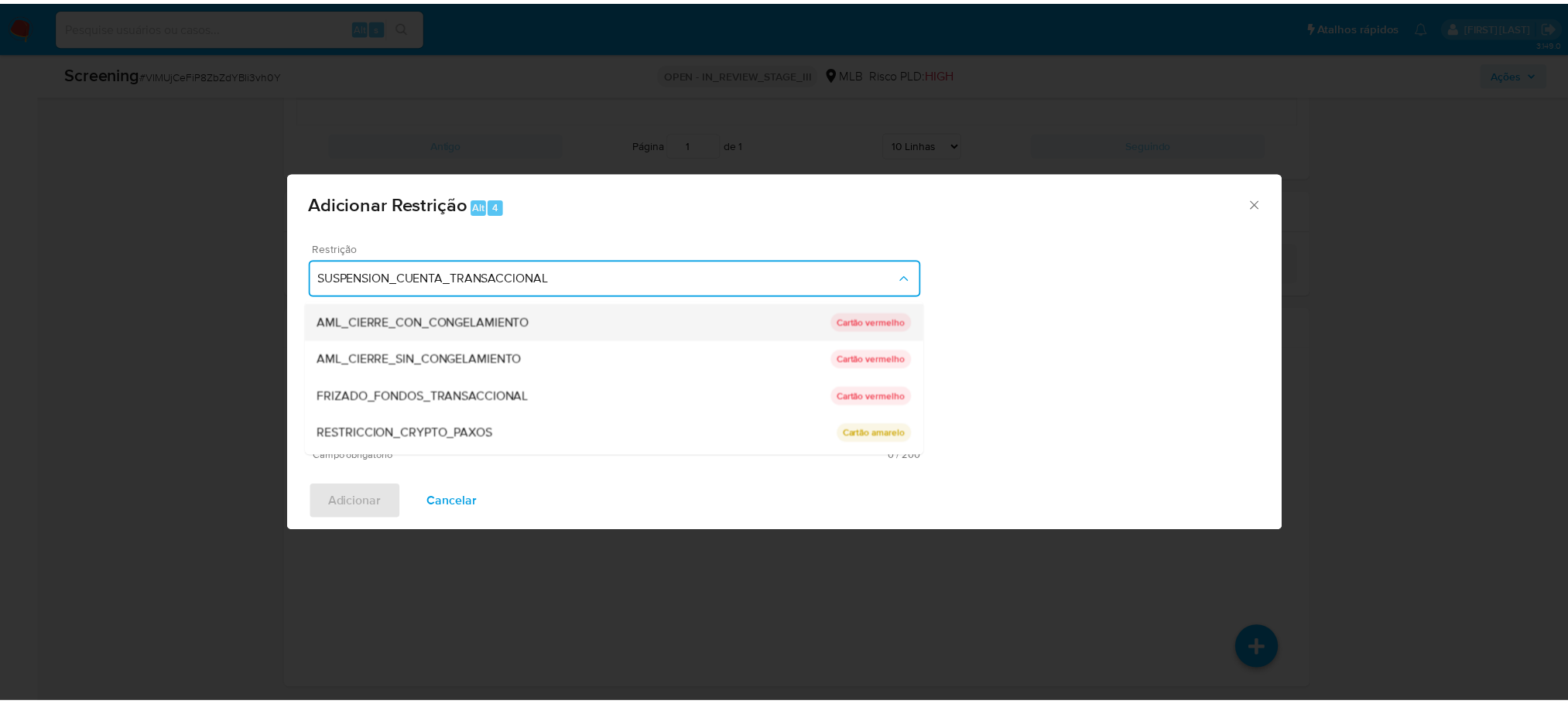 scroll, scrollTop: 0, scrollLeft: 0, axis: both 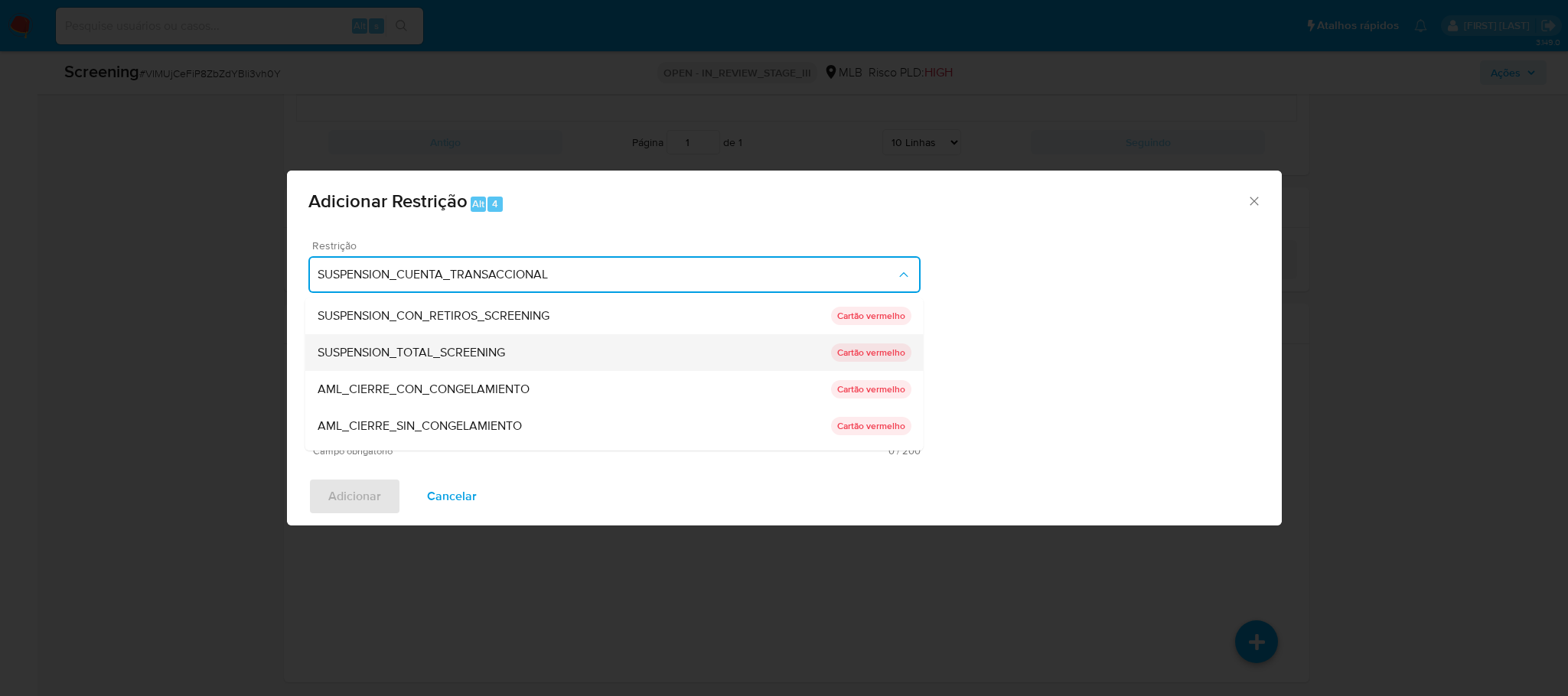click on "SUSPENSION_TOTAL_SCREENING" at bounding box center [573, 353] 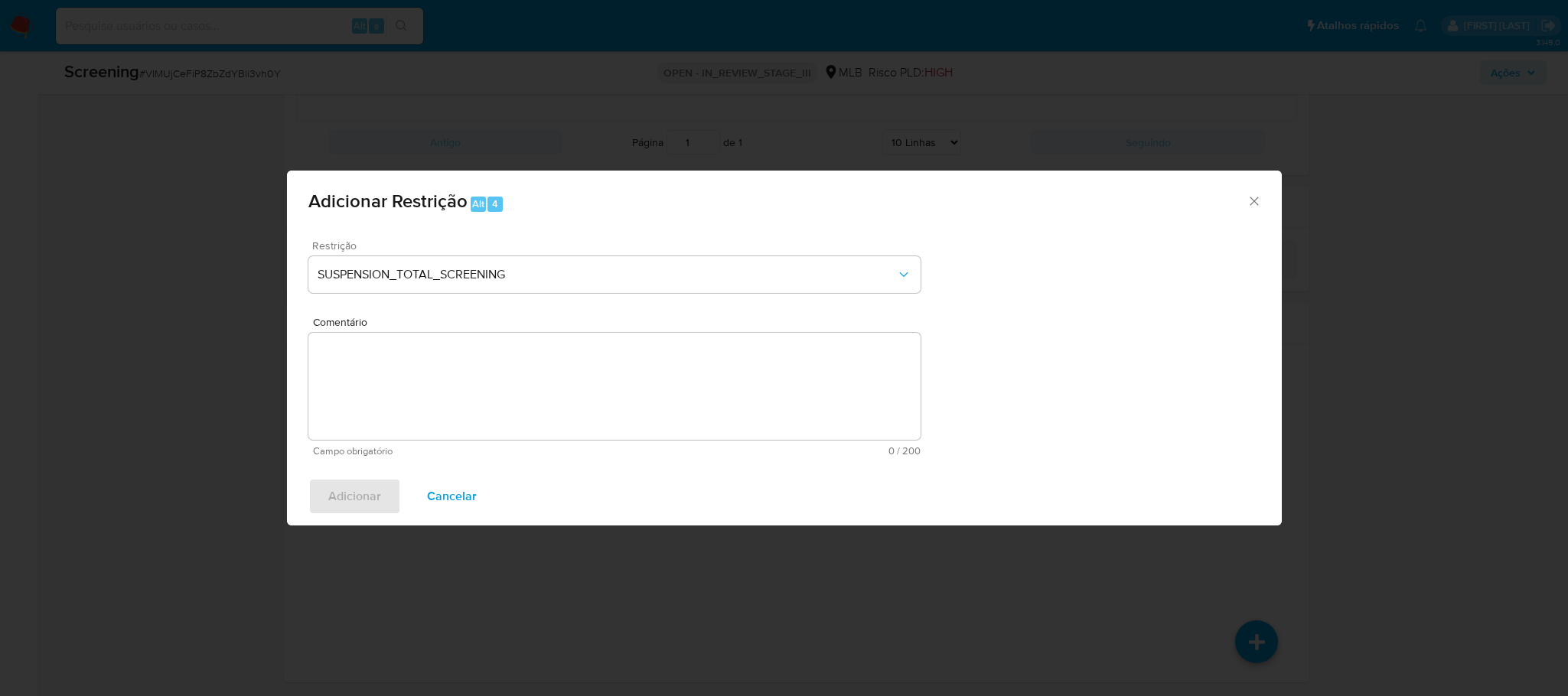 click on "Comentário" at bounding box center (614, 386) 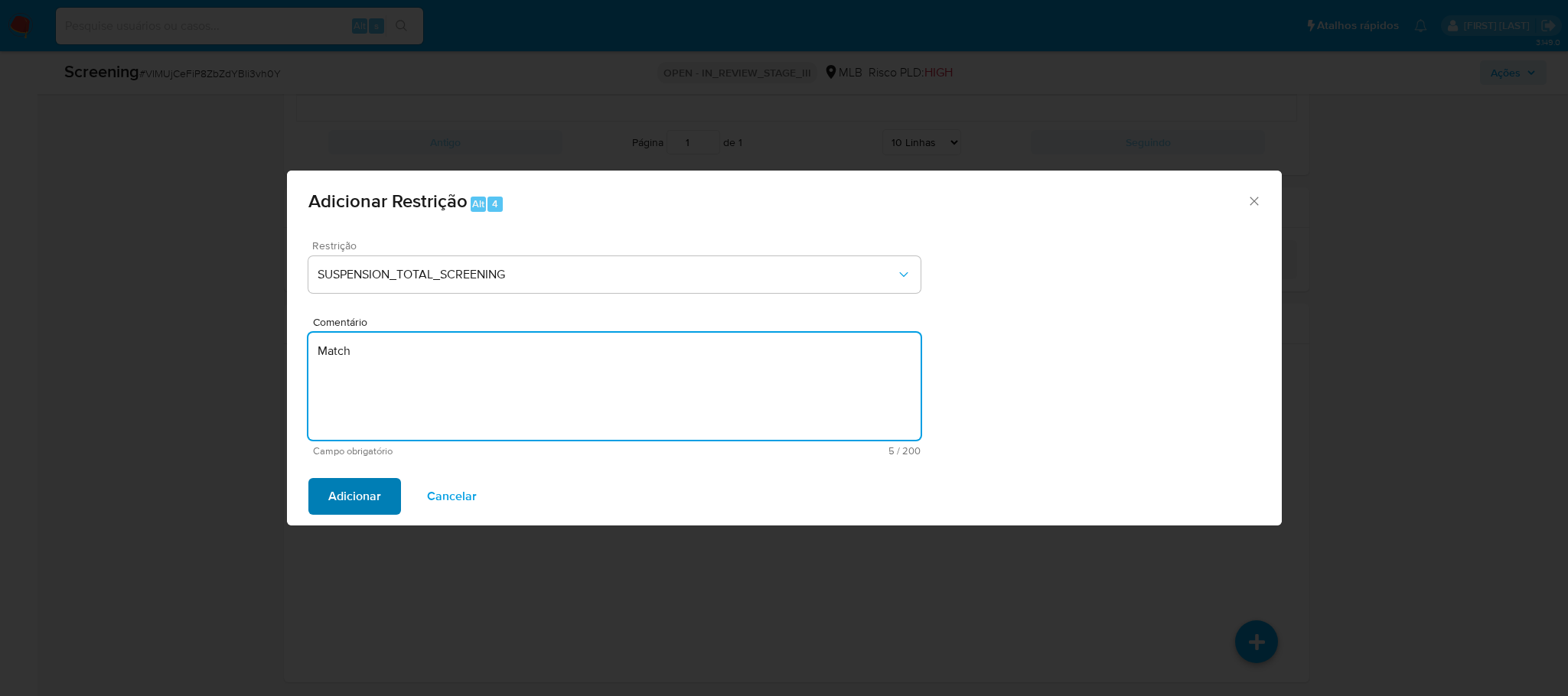 type on "Match" 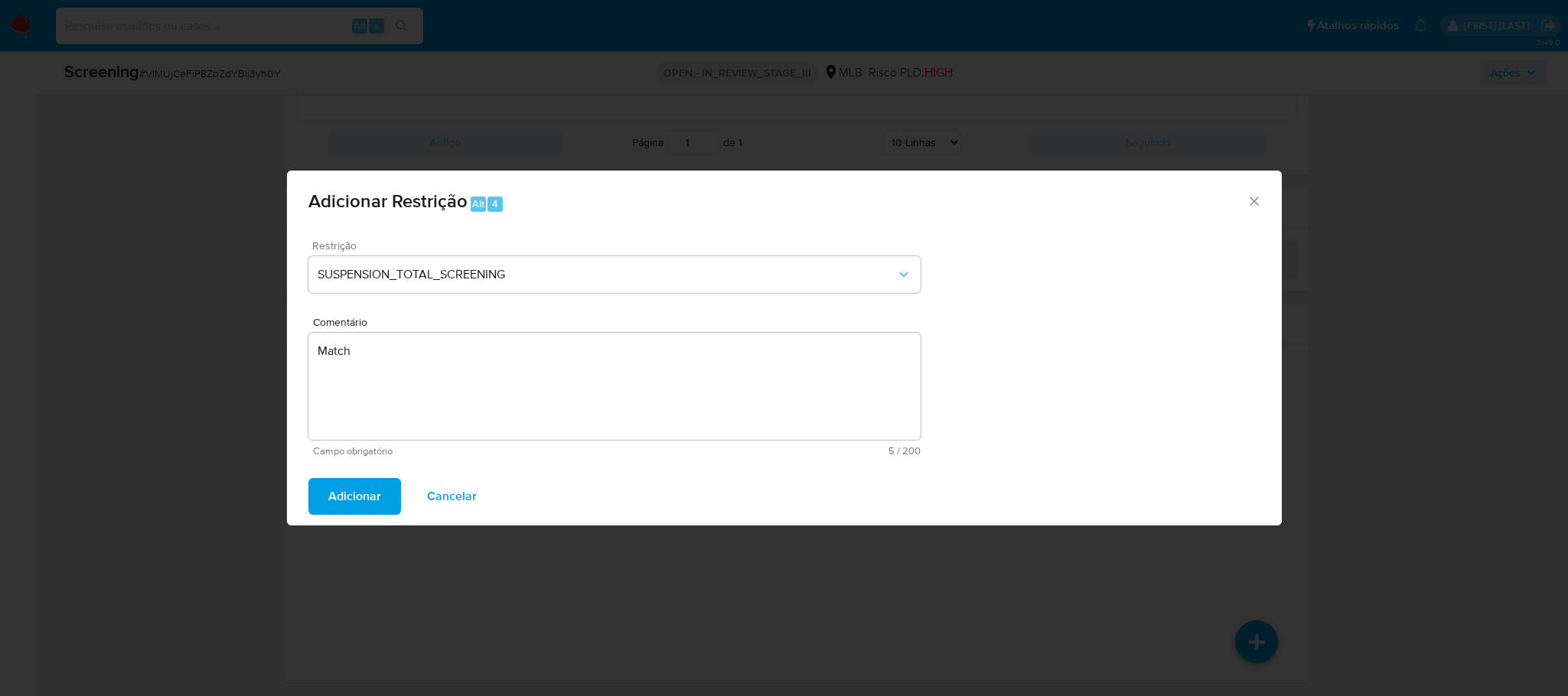 click on "Adicionar" at bounding box center [354, 496] 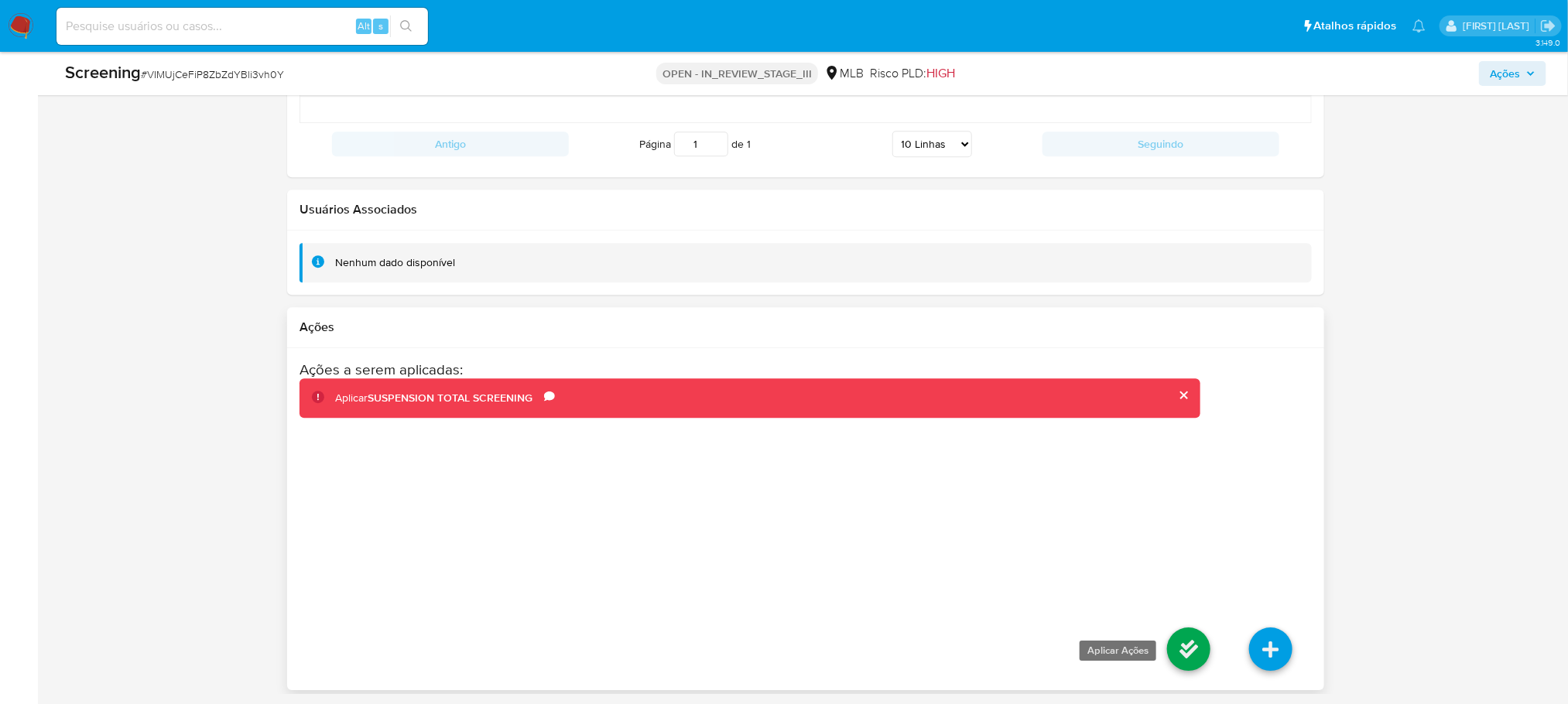 click at bounding box center (1189, 649) 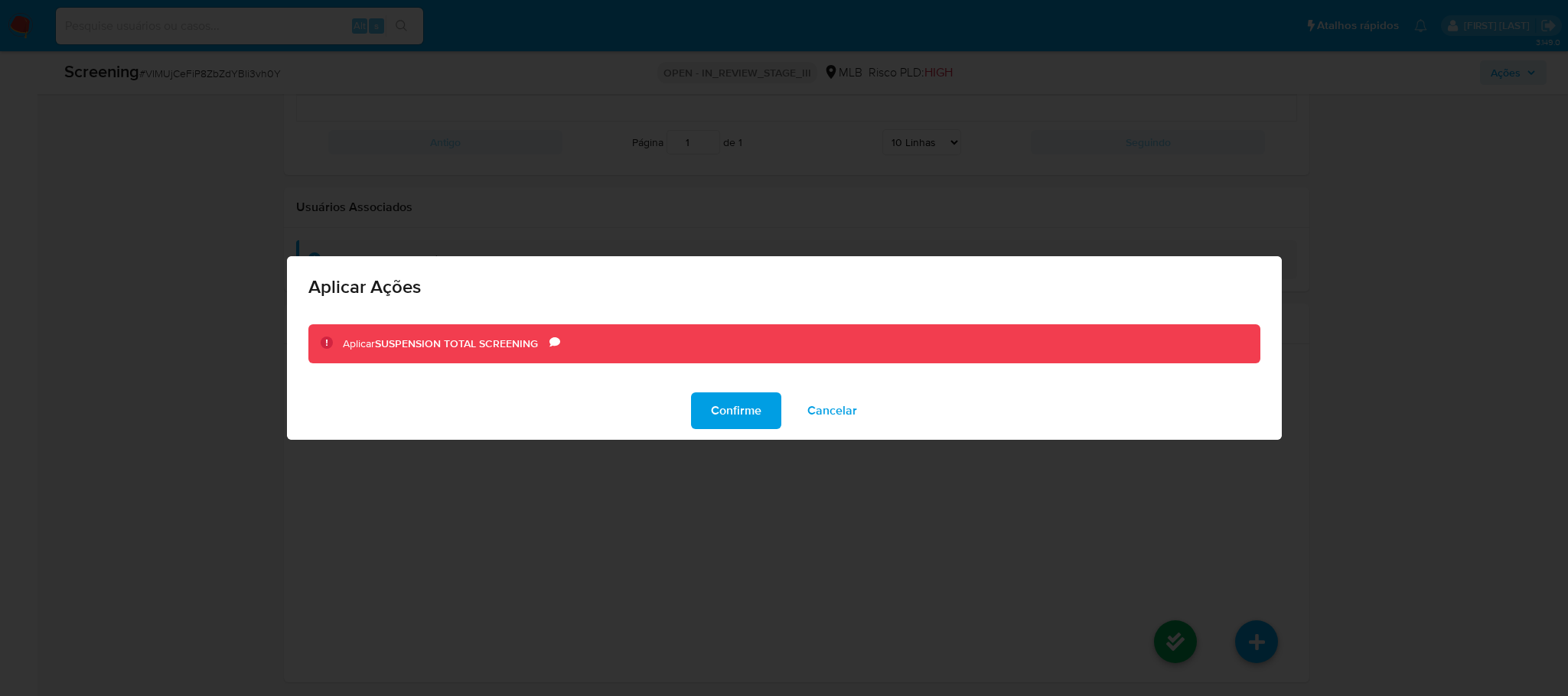 click on "Confirme" at bounding box center [736, 411] 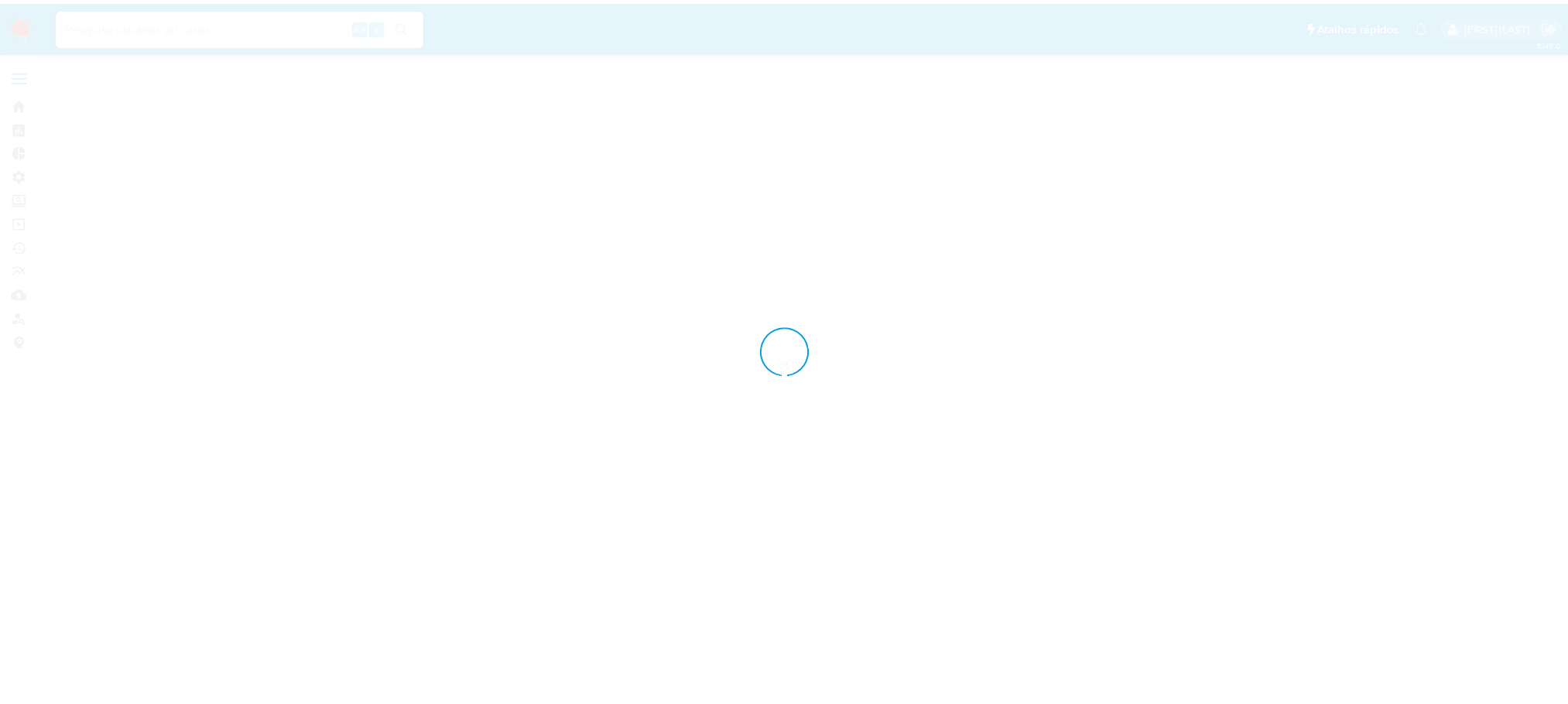 scroll, scrollTop: 0, scrollLeft: 0, axis: both 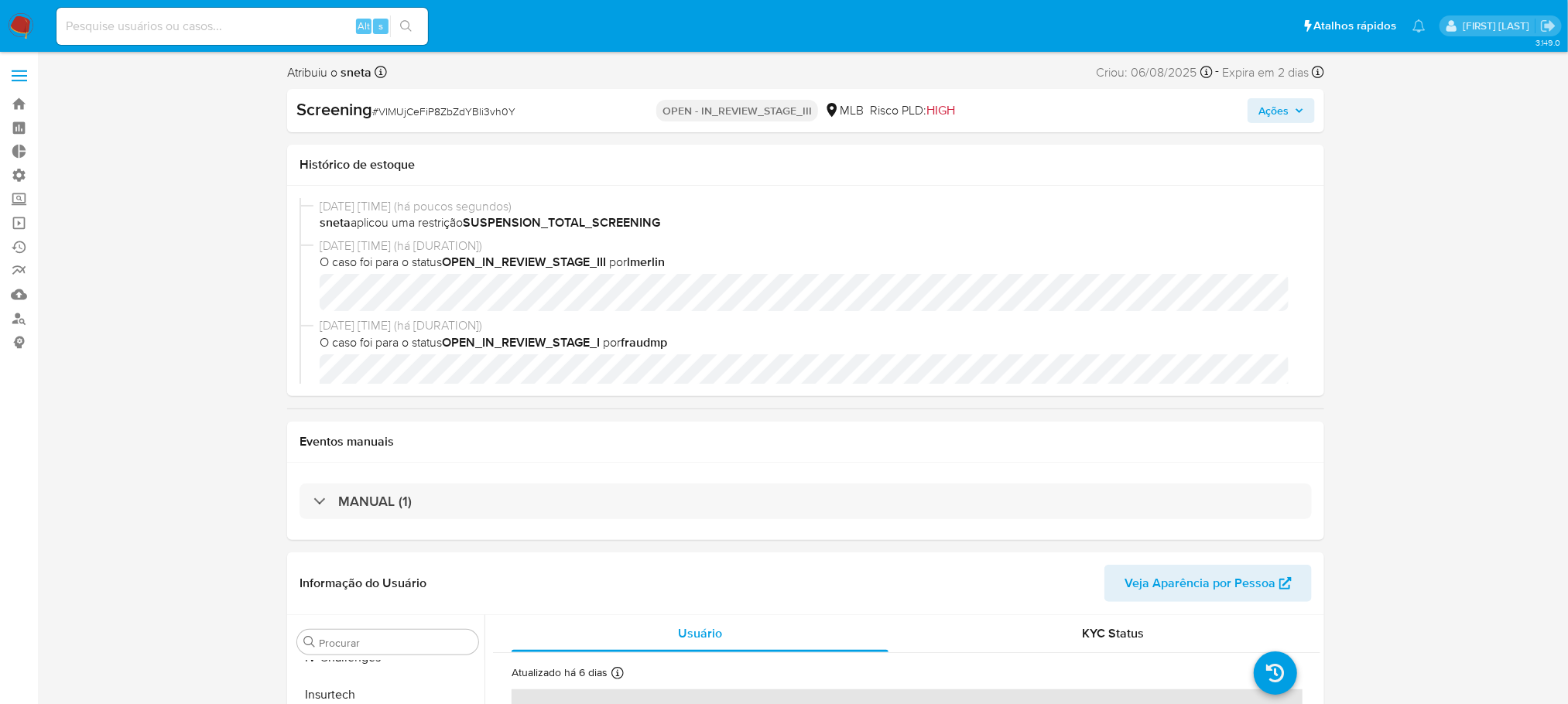 select on "10" 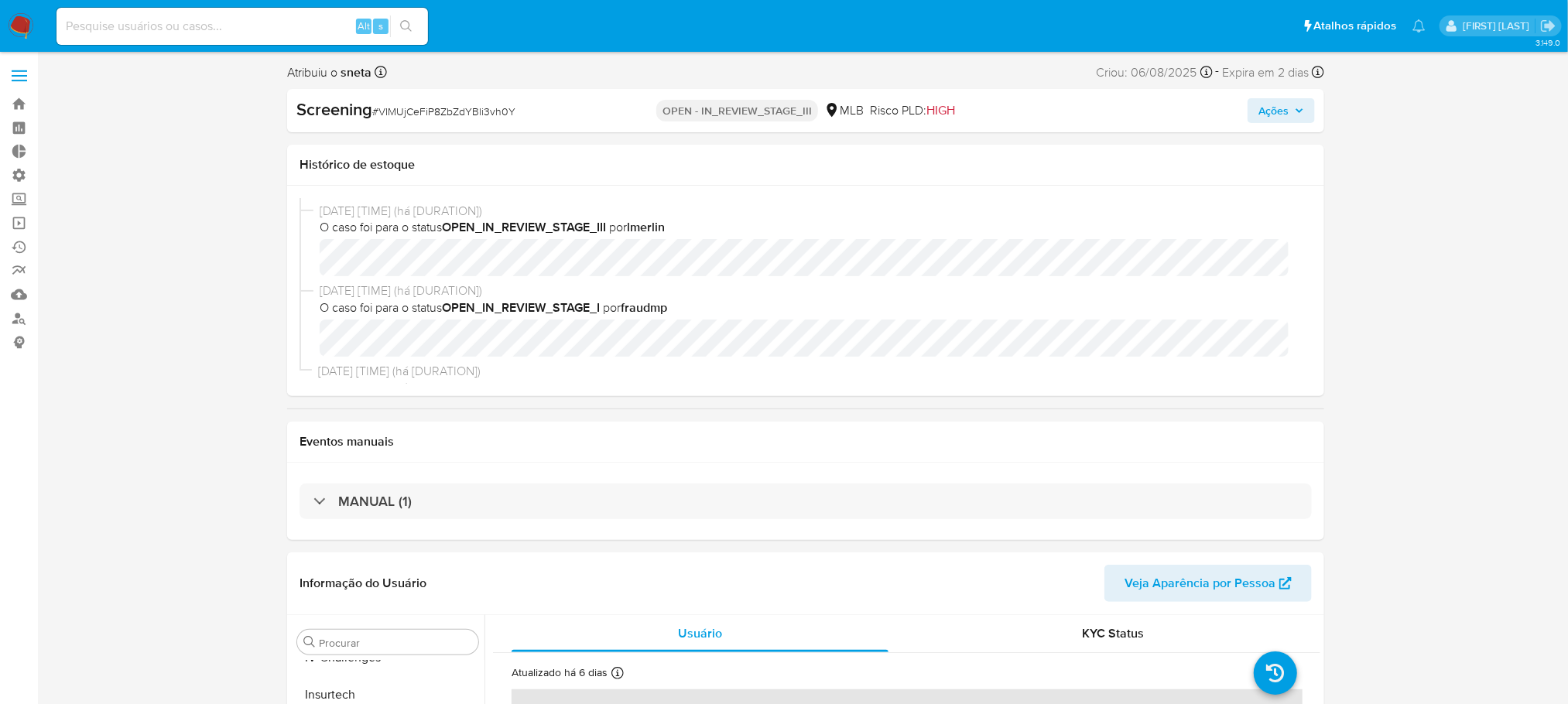 scroll, scrollTop: 53, scrollLeft: 0, axis: vertical 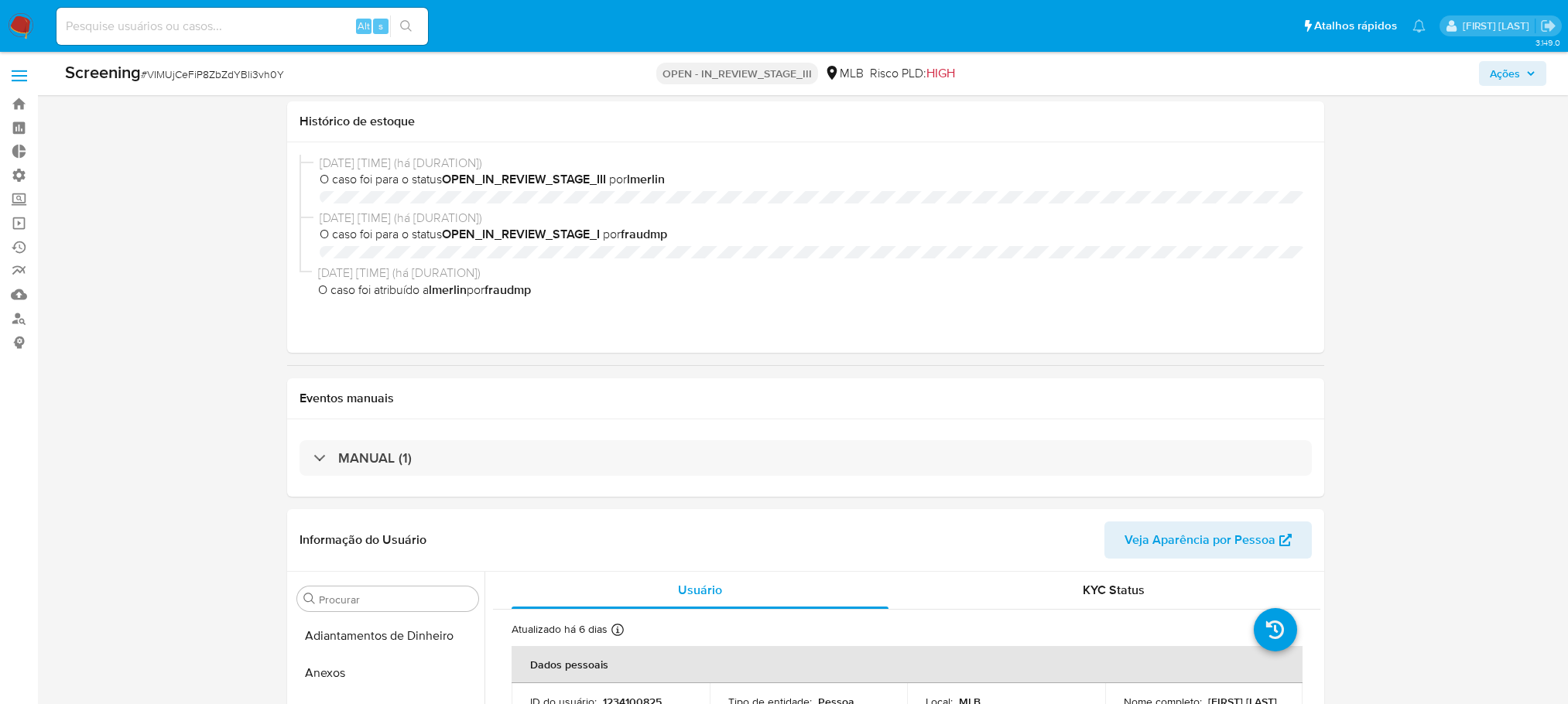 select on "10" 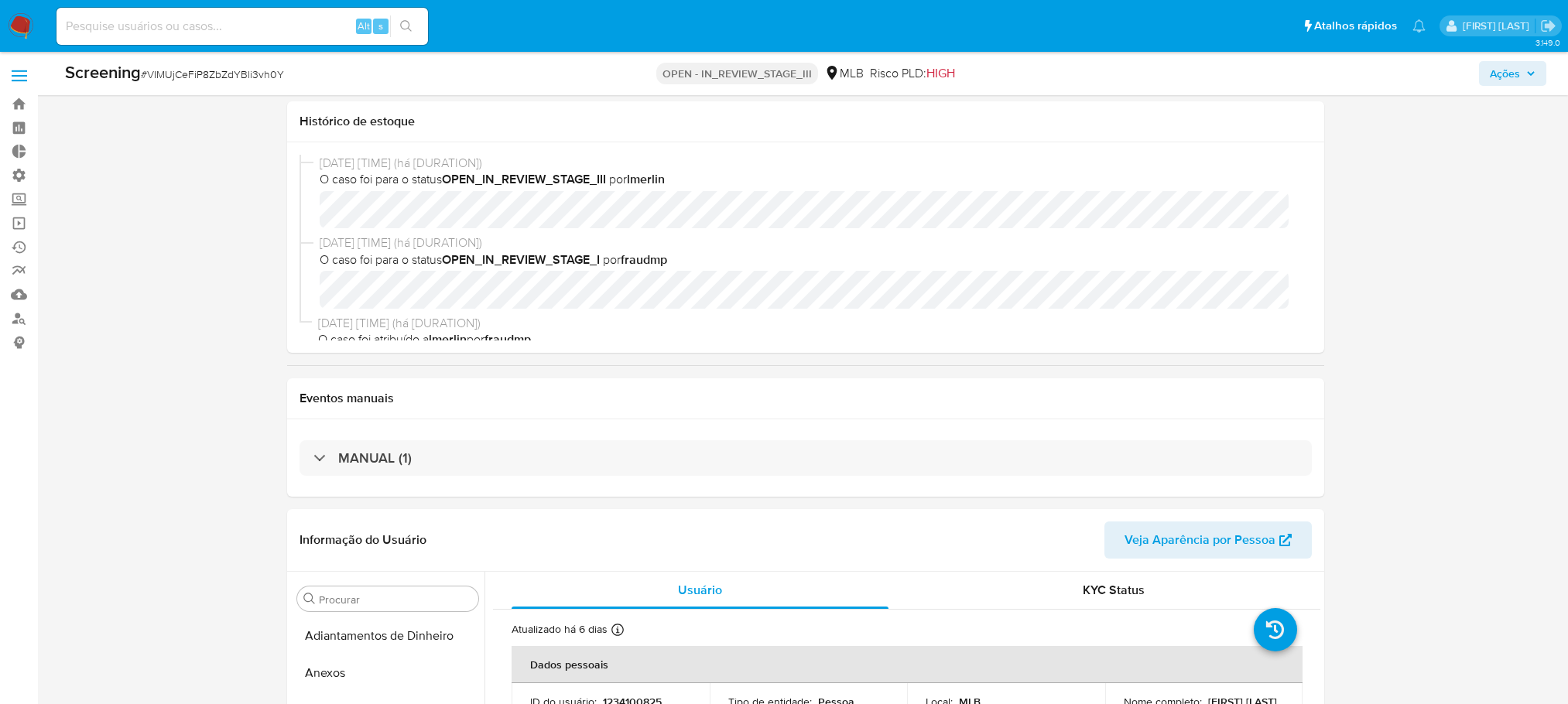 scroll, scrollTop: 290, scrollLeft: 0, axis: vertical 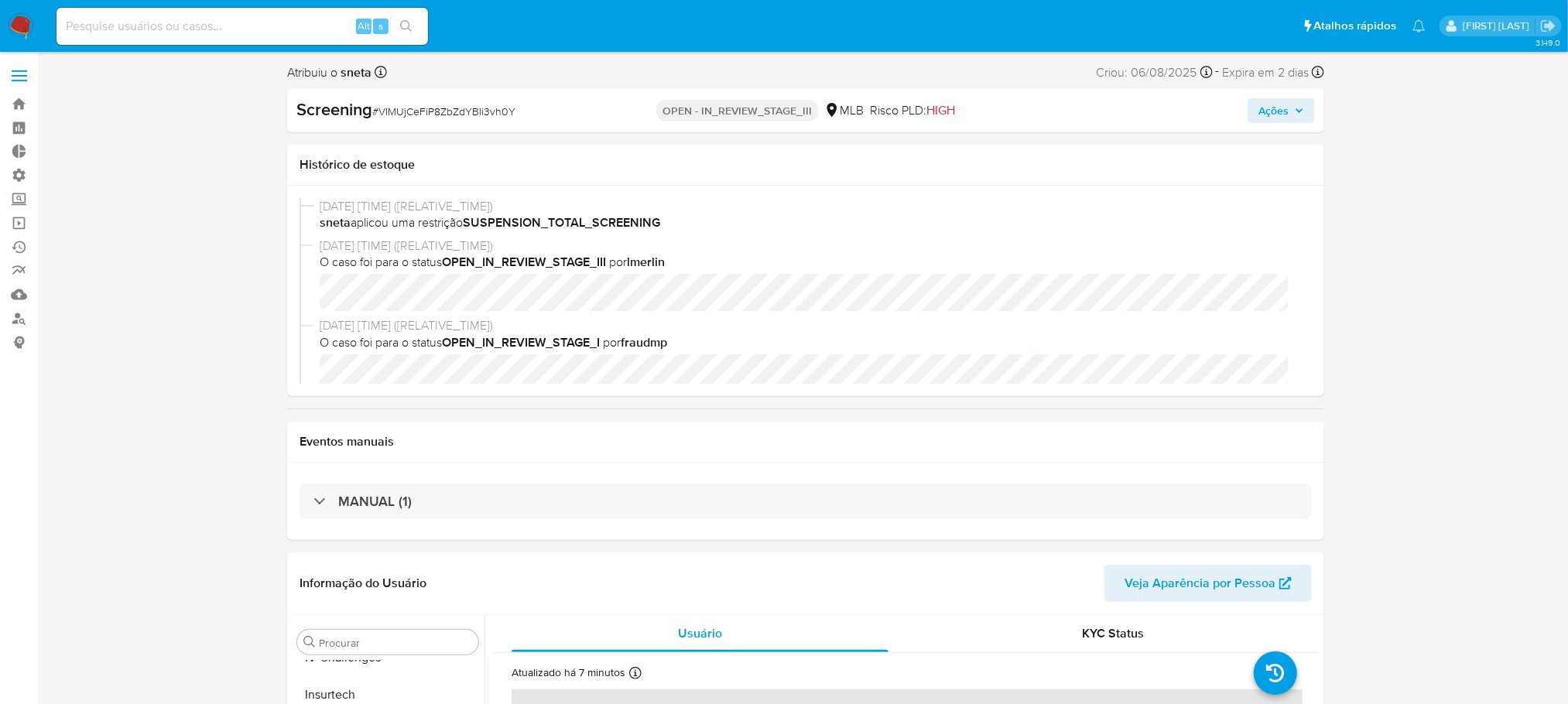 select on "10" 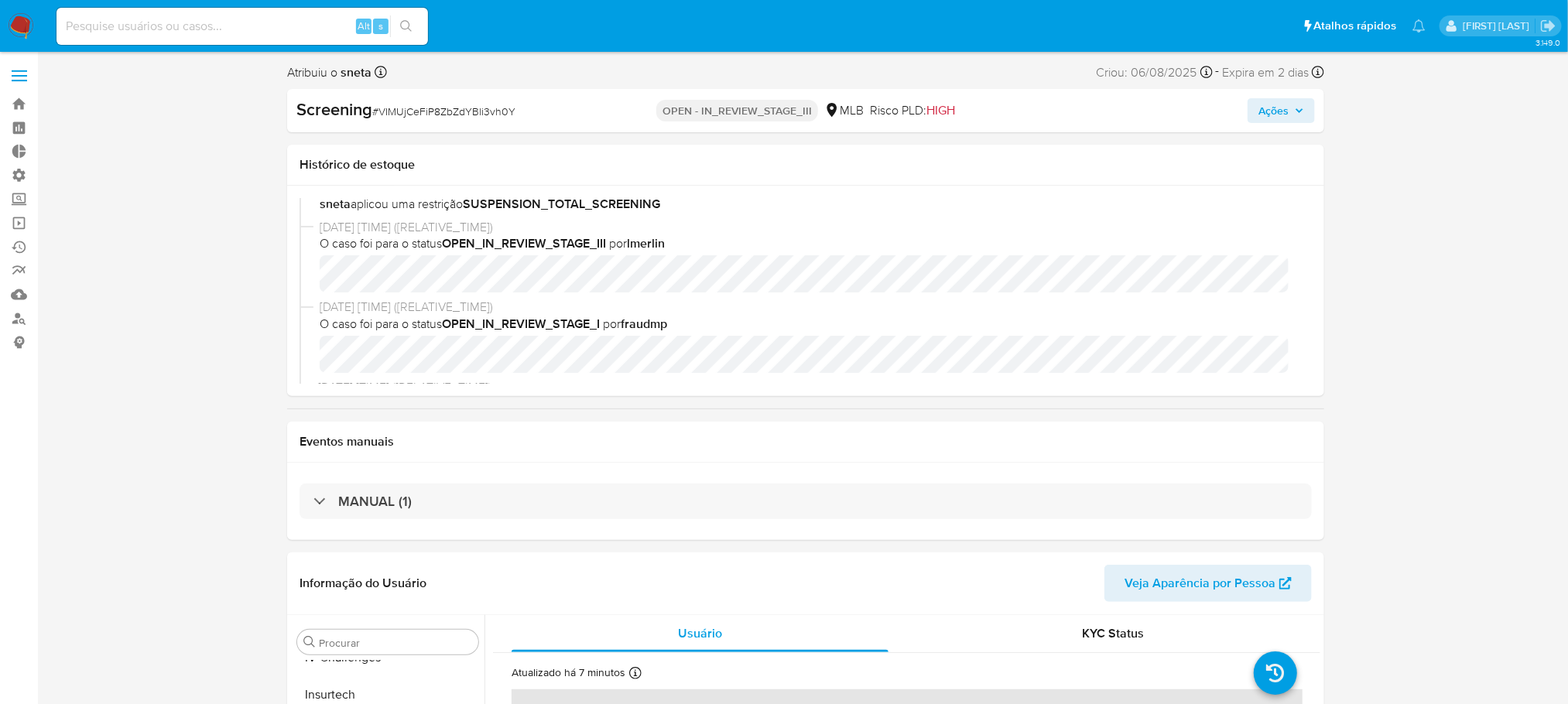 scroll, scrollTop: 0, scrollLeft: 0, axis: both 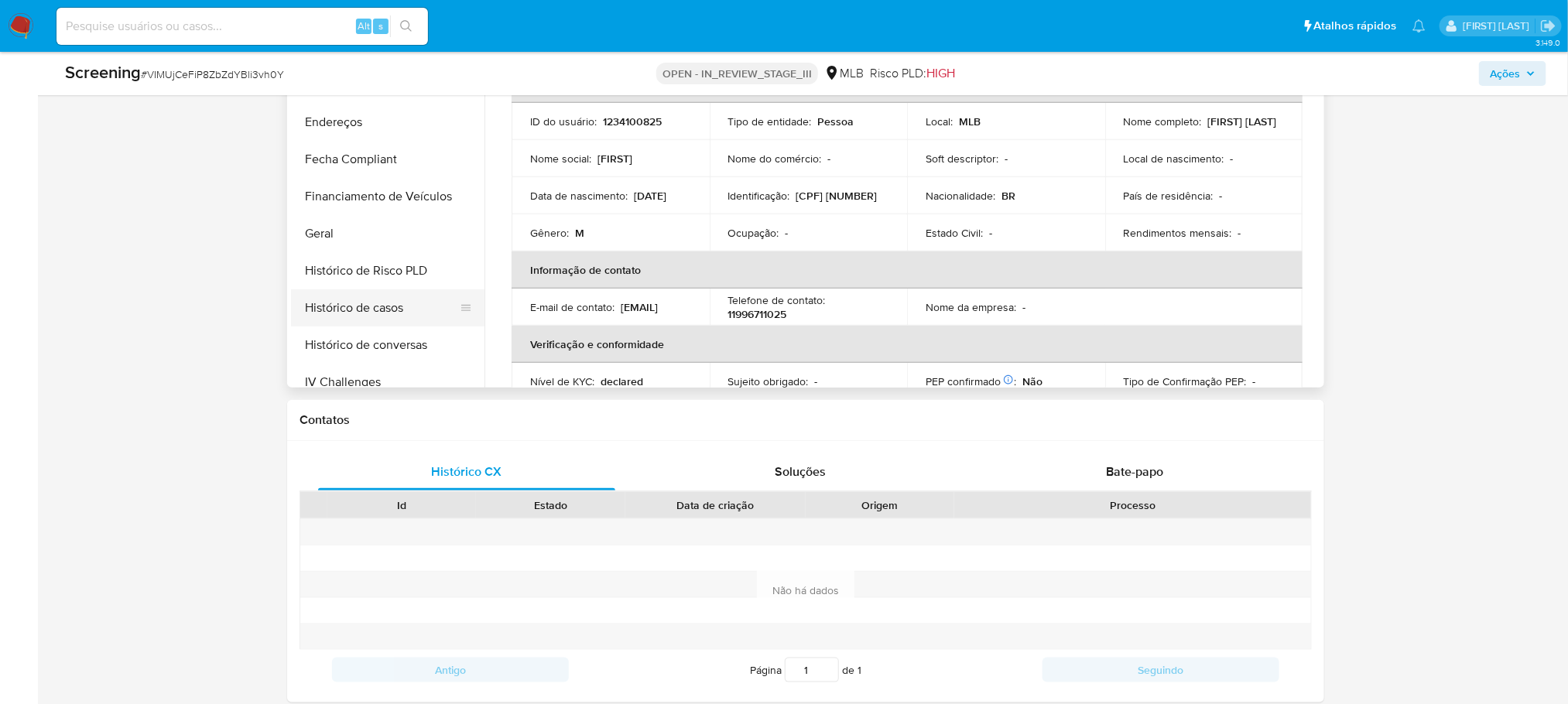 click on "Histórico de casos" at bounding box center (382, 308) 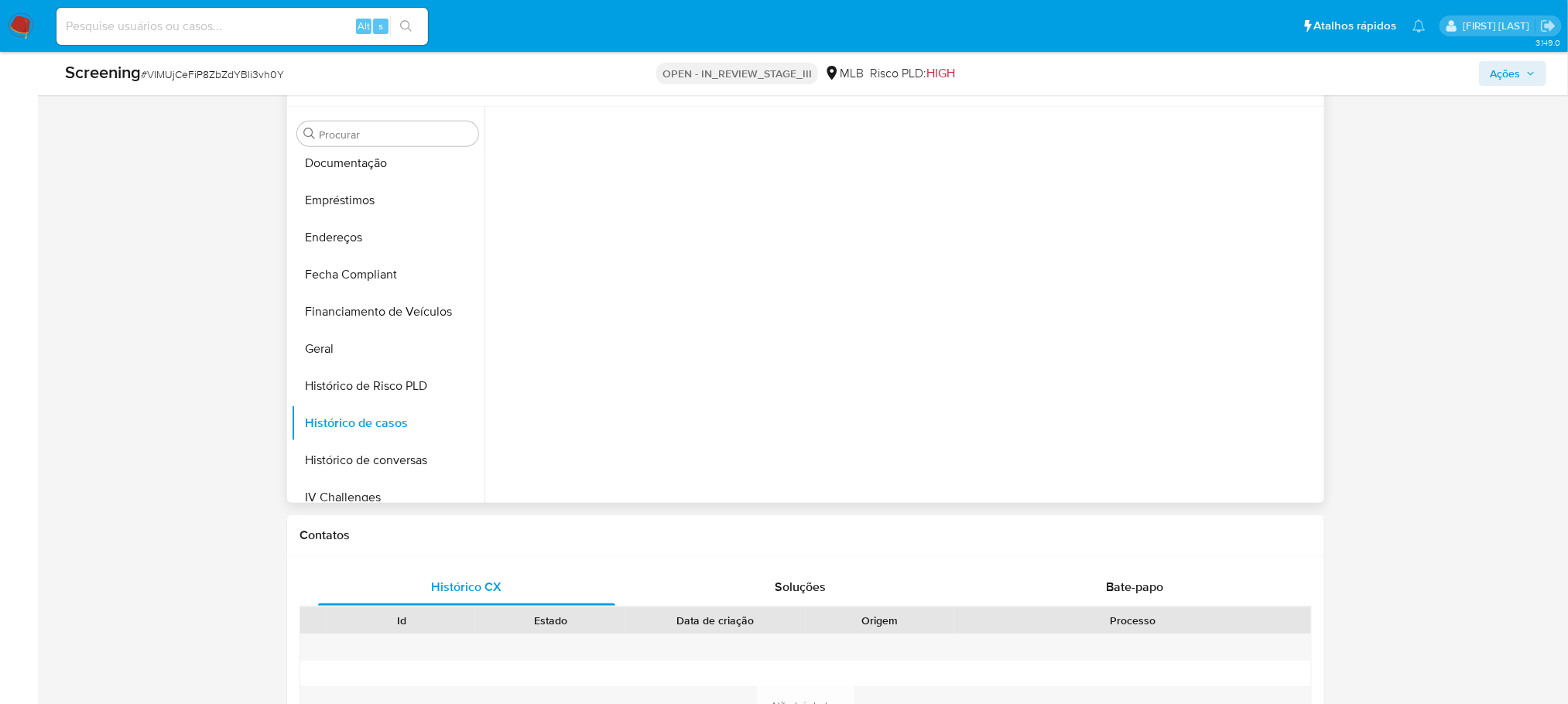 scroll, scrollTop: 464, scrollLeft: 0, axis: vertical 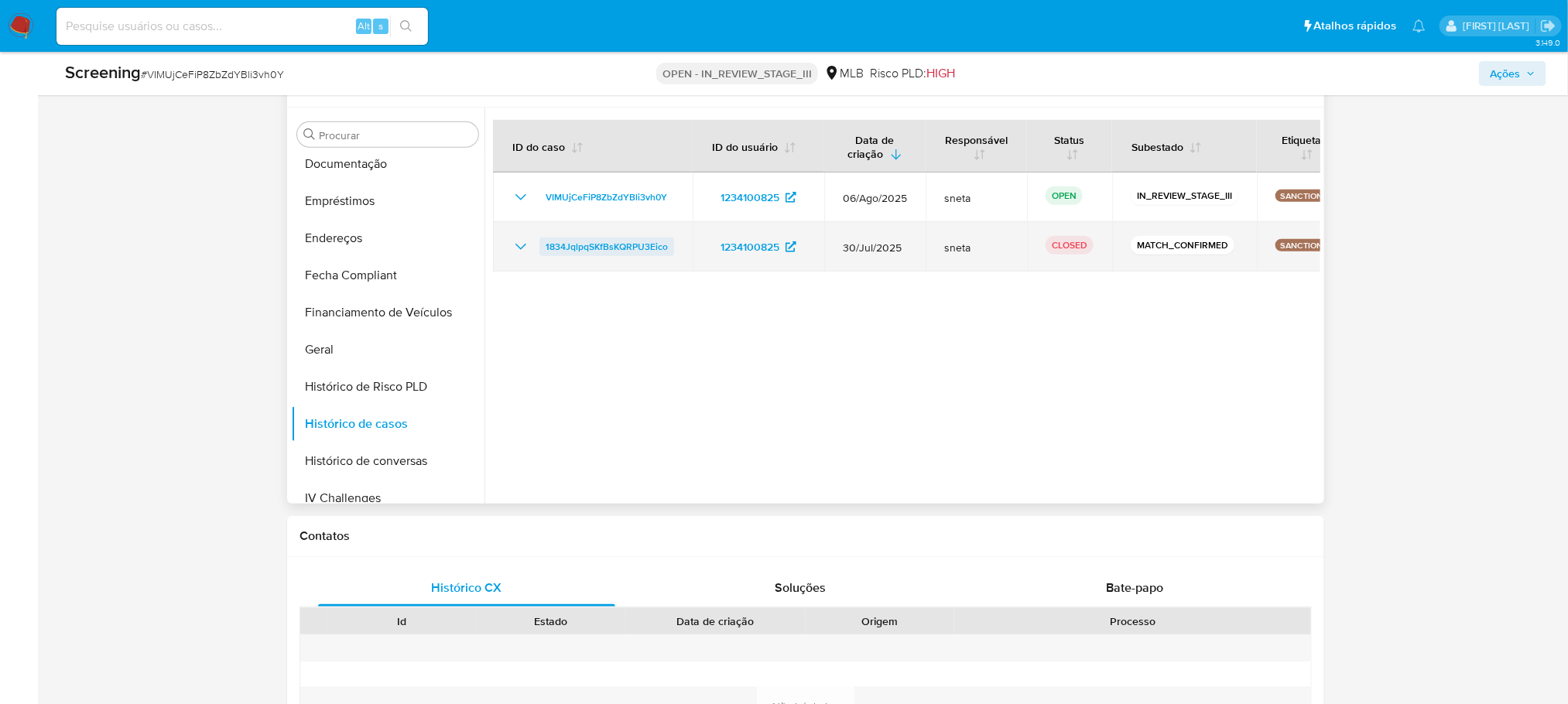 click on "1834JqlpqSKfBsKQRPU3Eico" at bounding box center (607, 247) 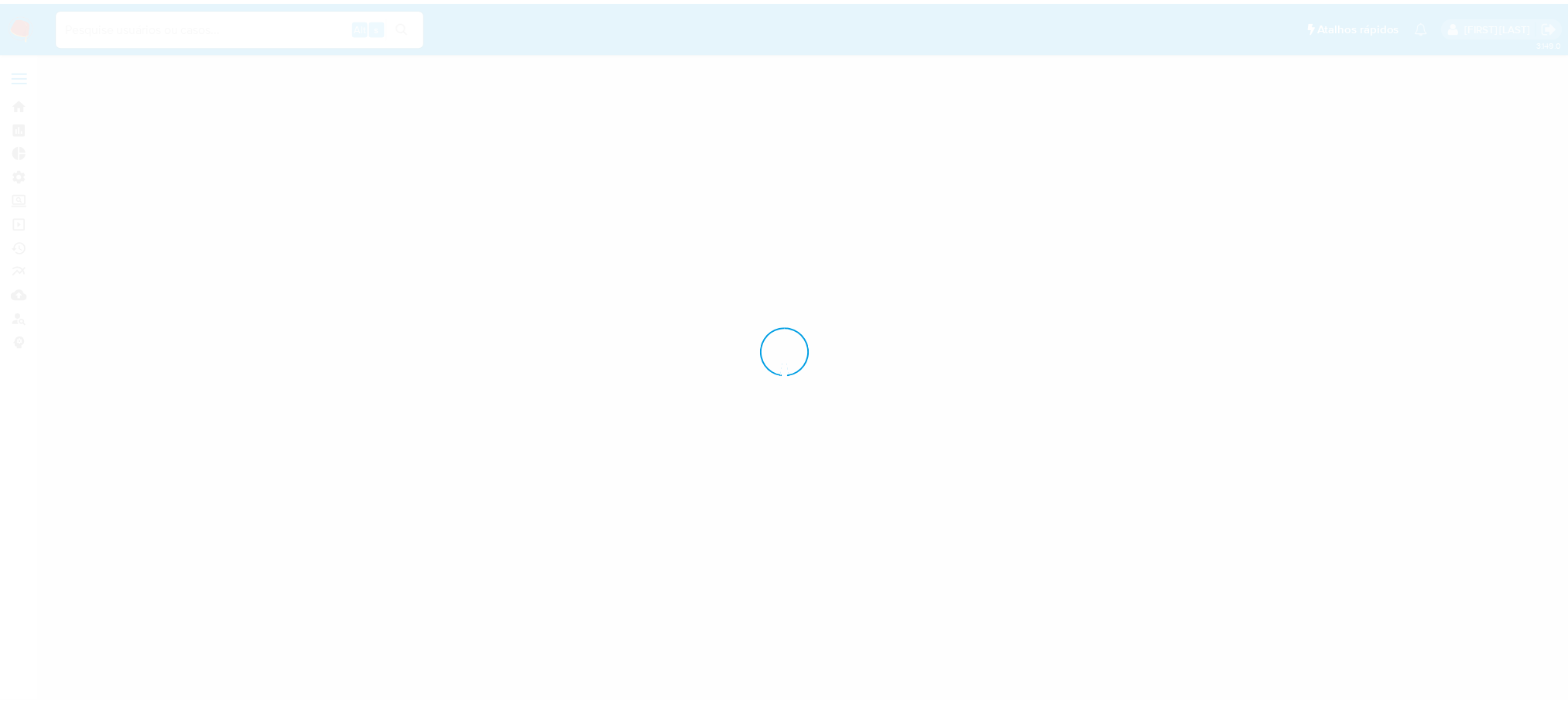 scroll, scrollTop: 0, scrollLeft: 0, axis: both 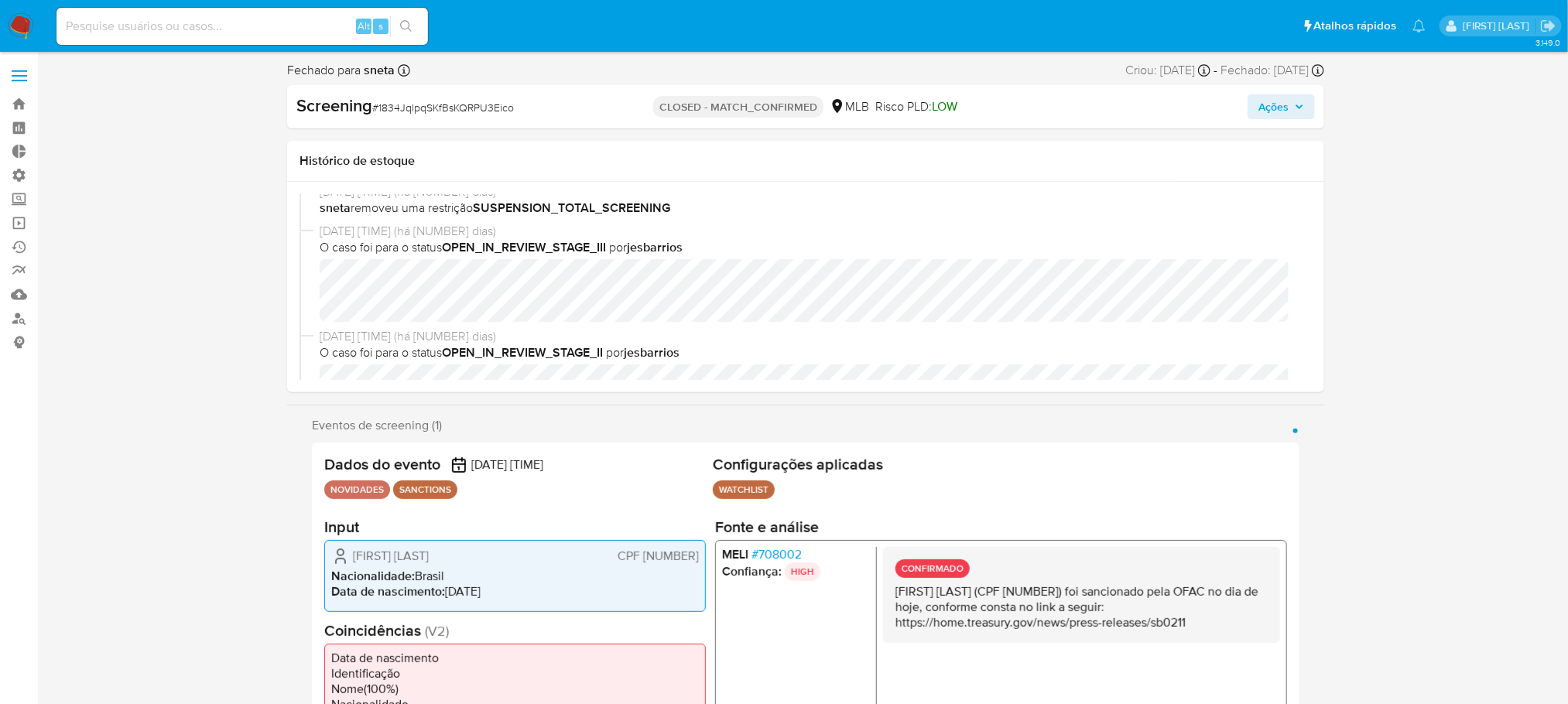 select on "10" 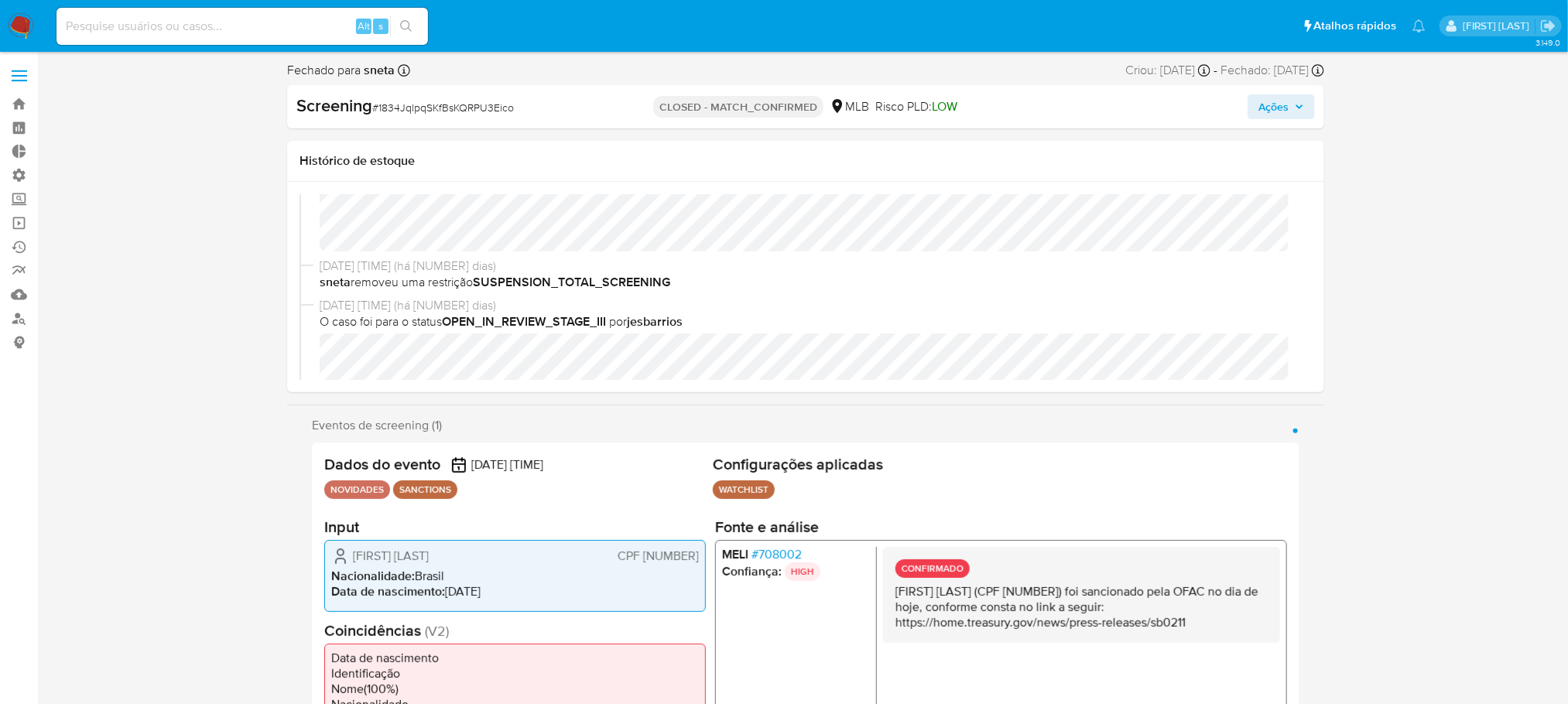 scroll, scrollTop: 0, scrollLeft: 0, axis: both 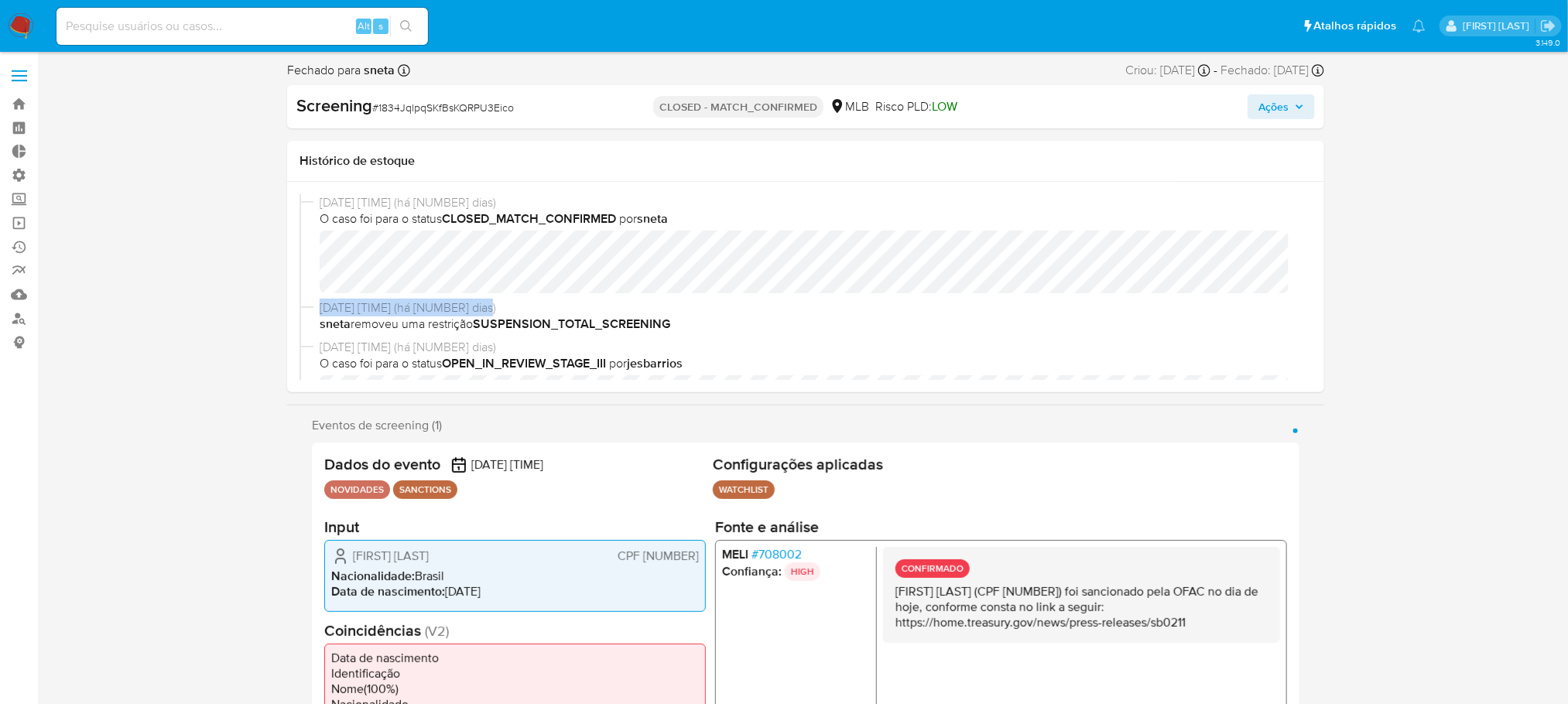drag, startPoint x: 319, startPoint y: 306, endPoint x: 493, endPoint y: 304, distance: 174.01 